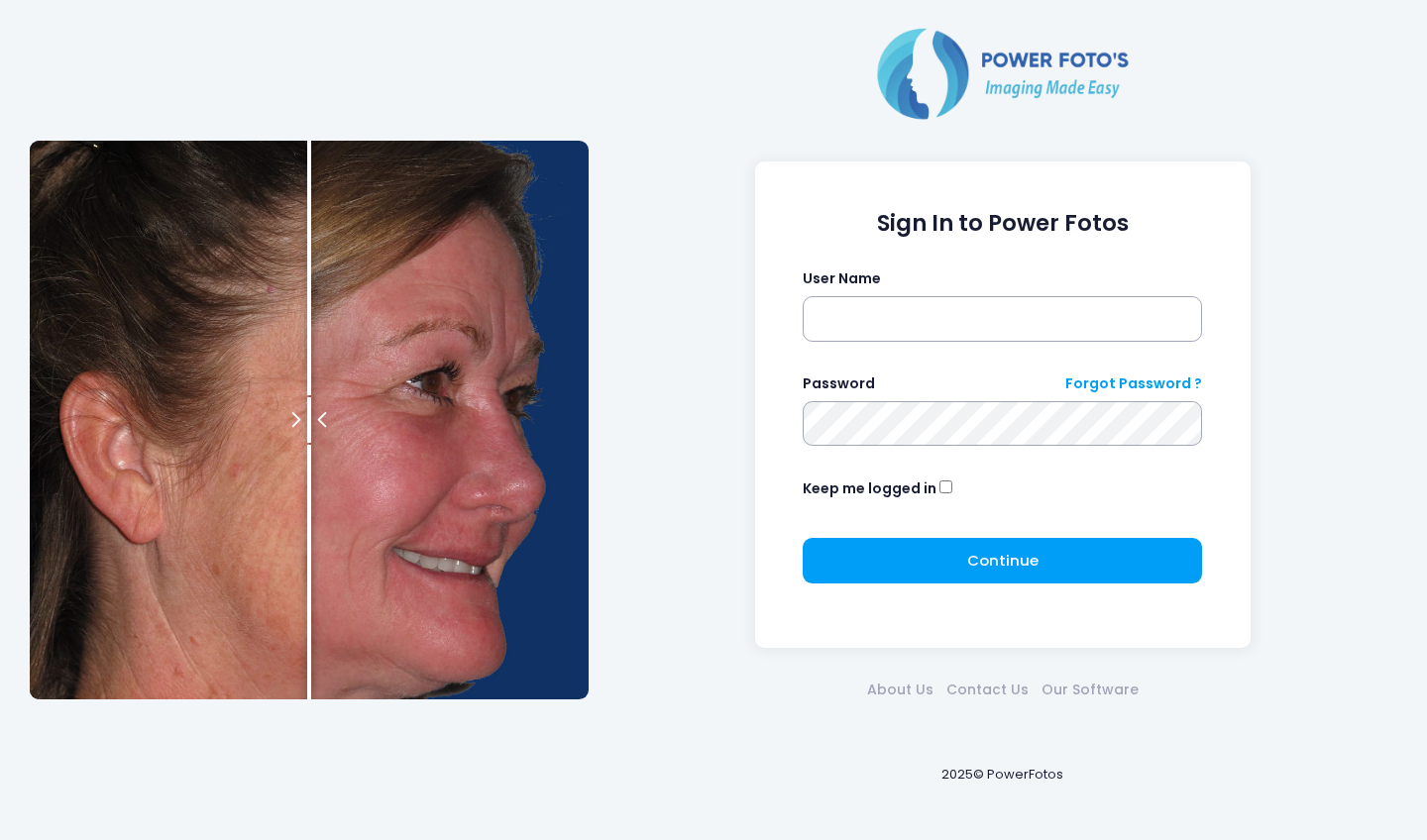 scroll, scrollTop: 0, scrollLeft: 0, axis: both 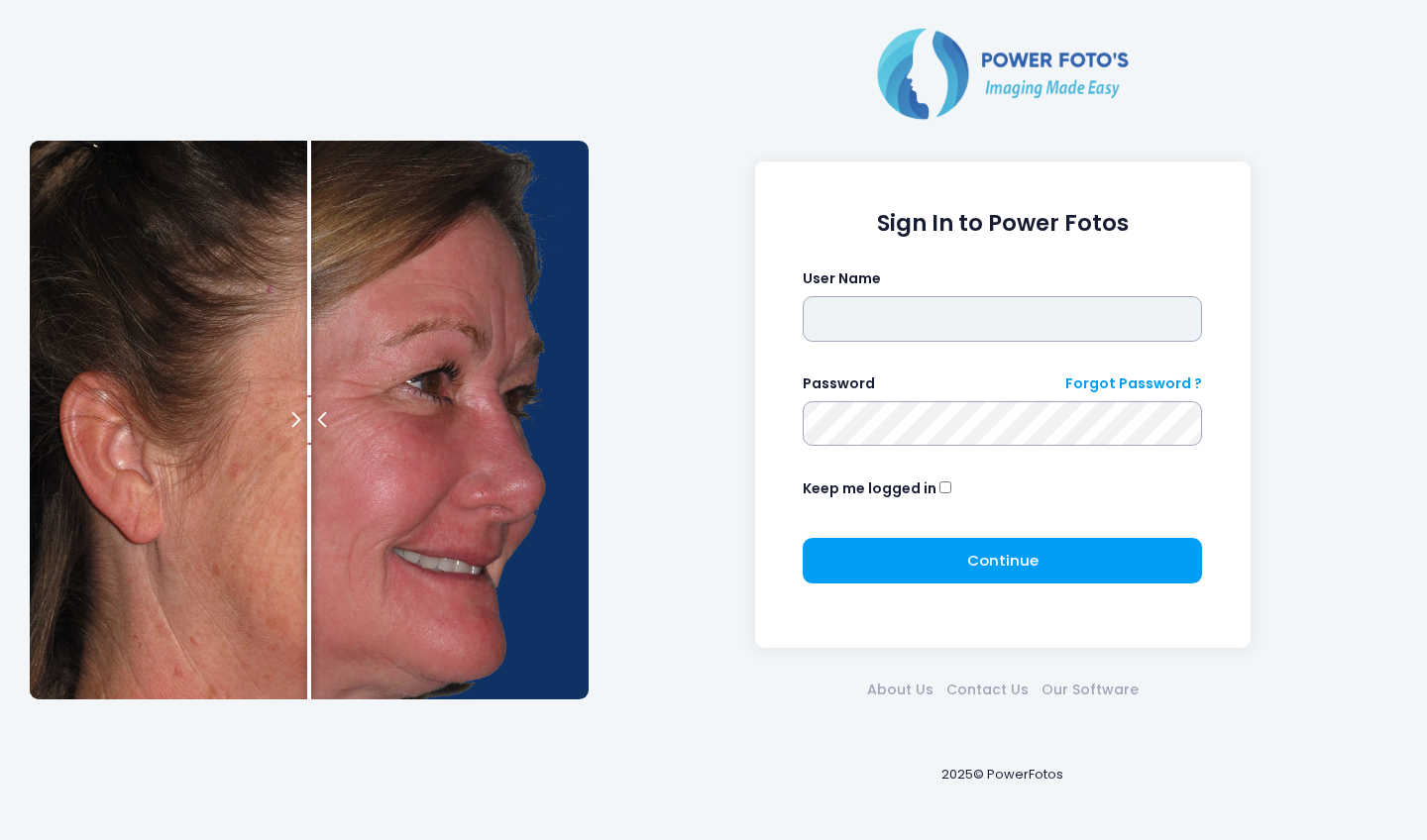 type on "*******" 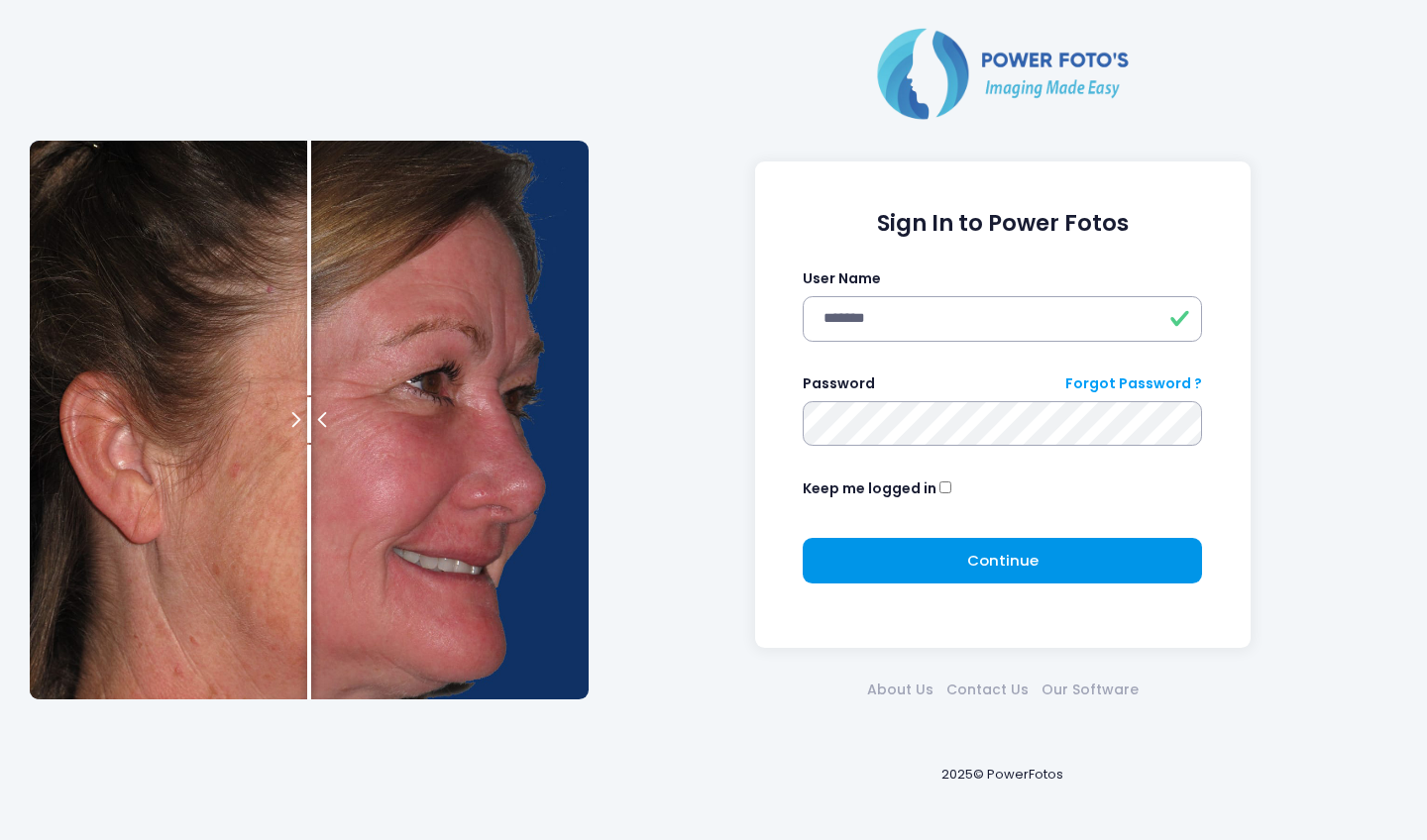 click on "Continue
Please wait..." at bounding box center (1002, 561) 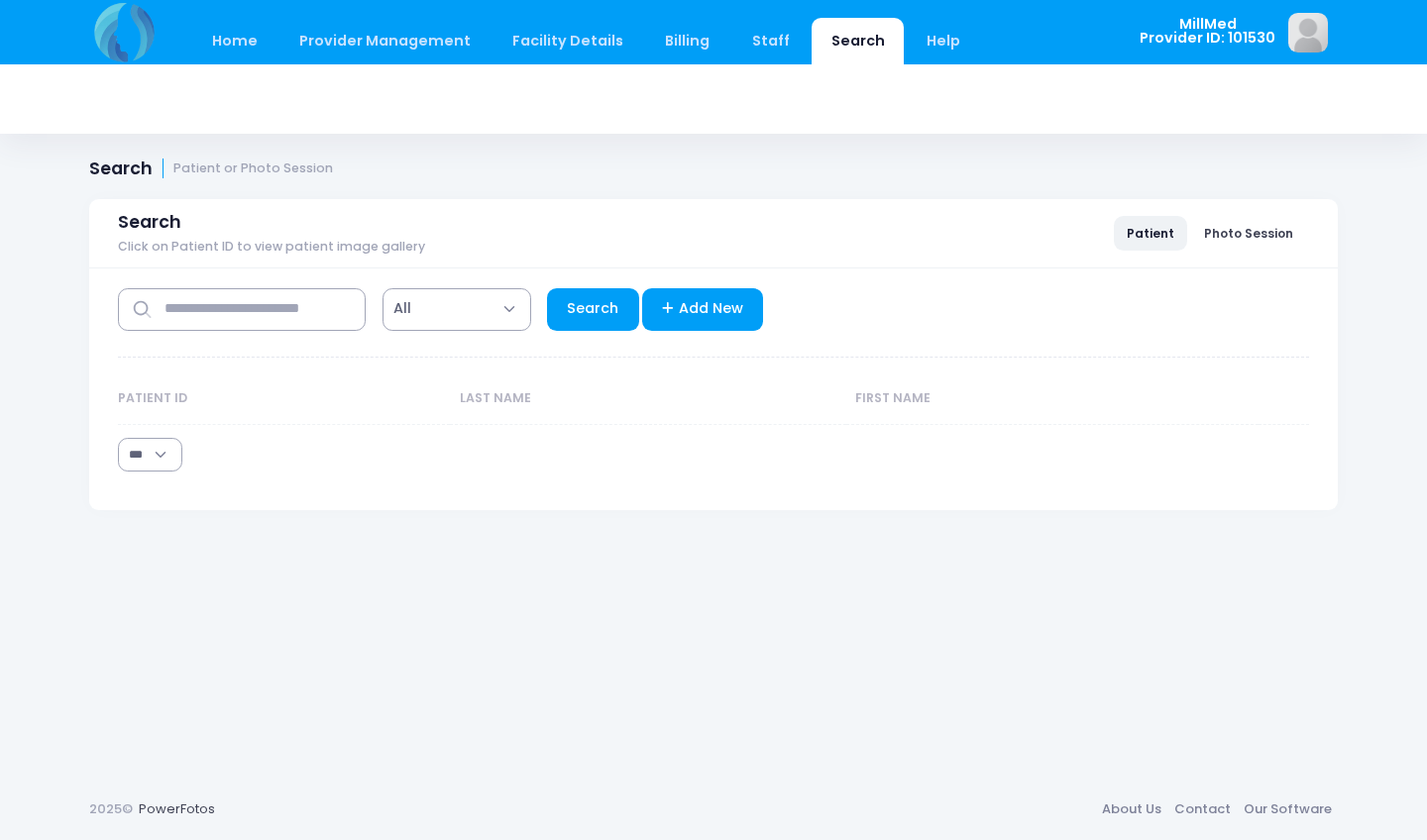 select on "***" 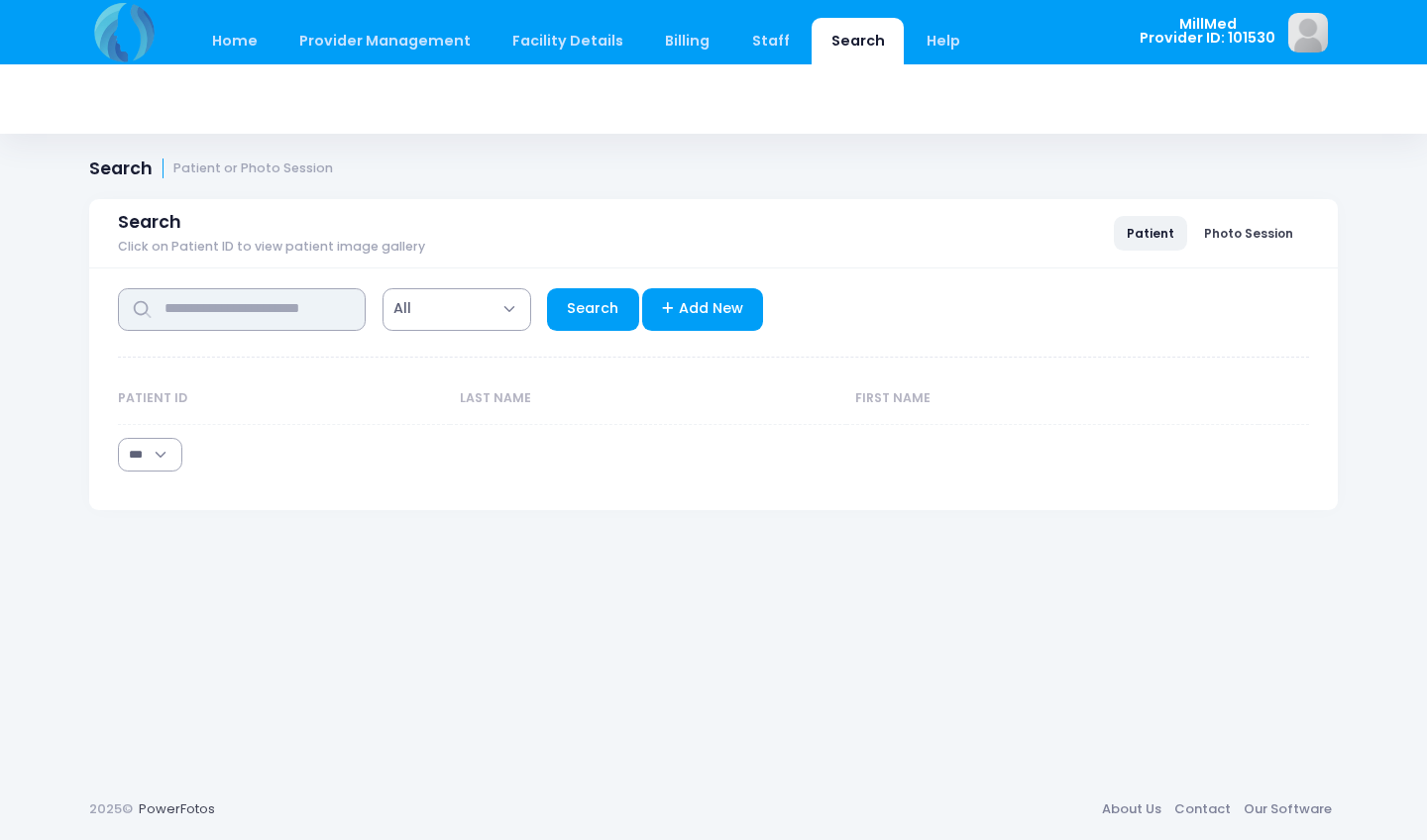click at bounding box center (242, 309) 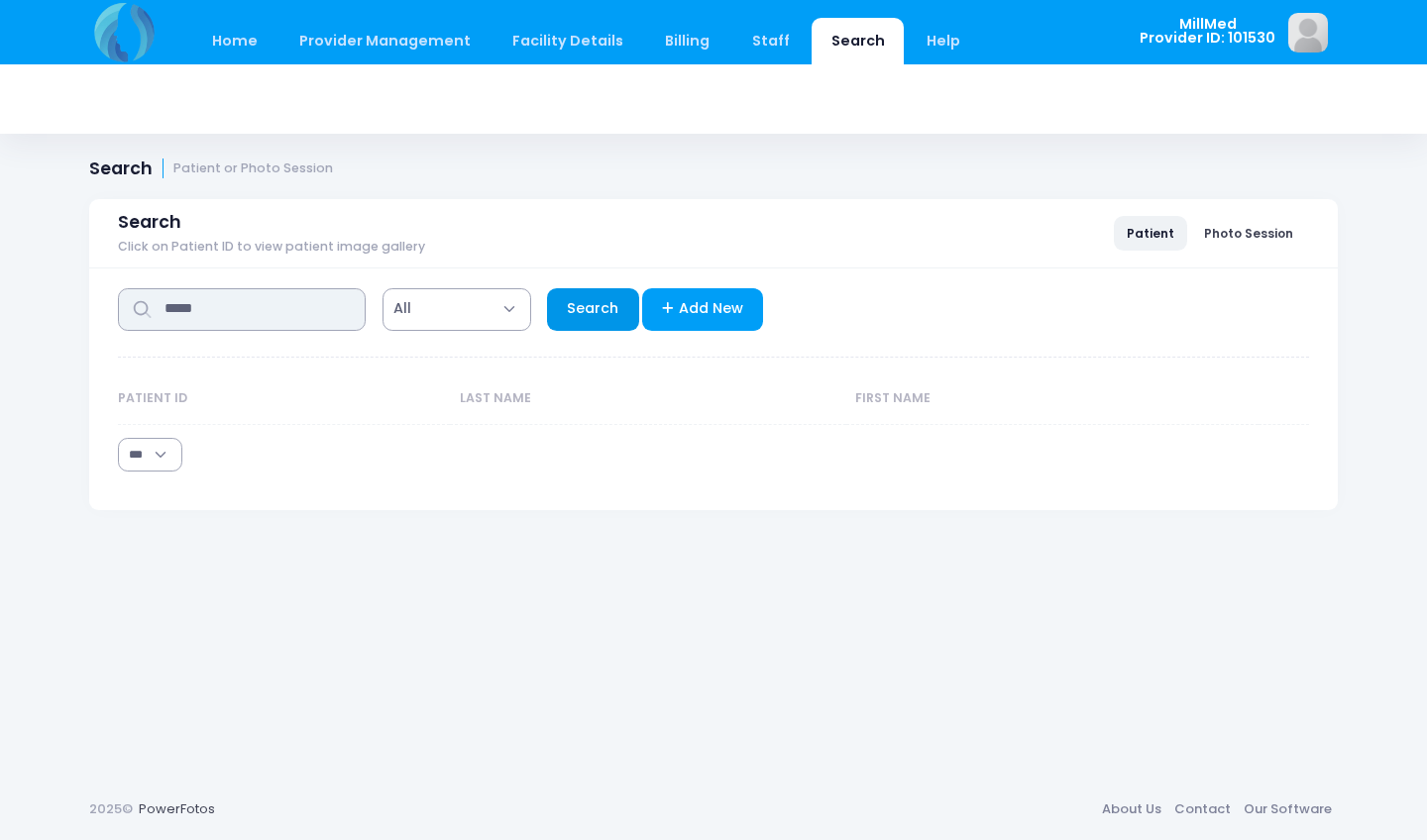 type on "*****" 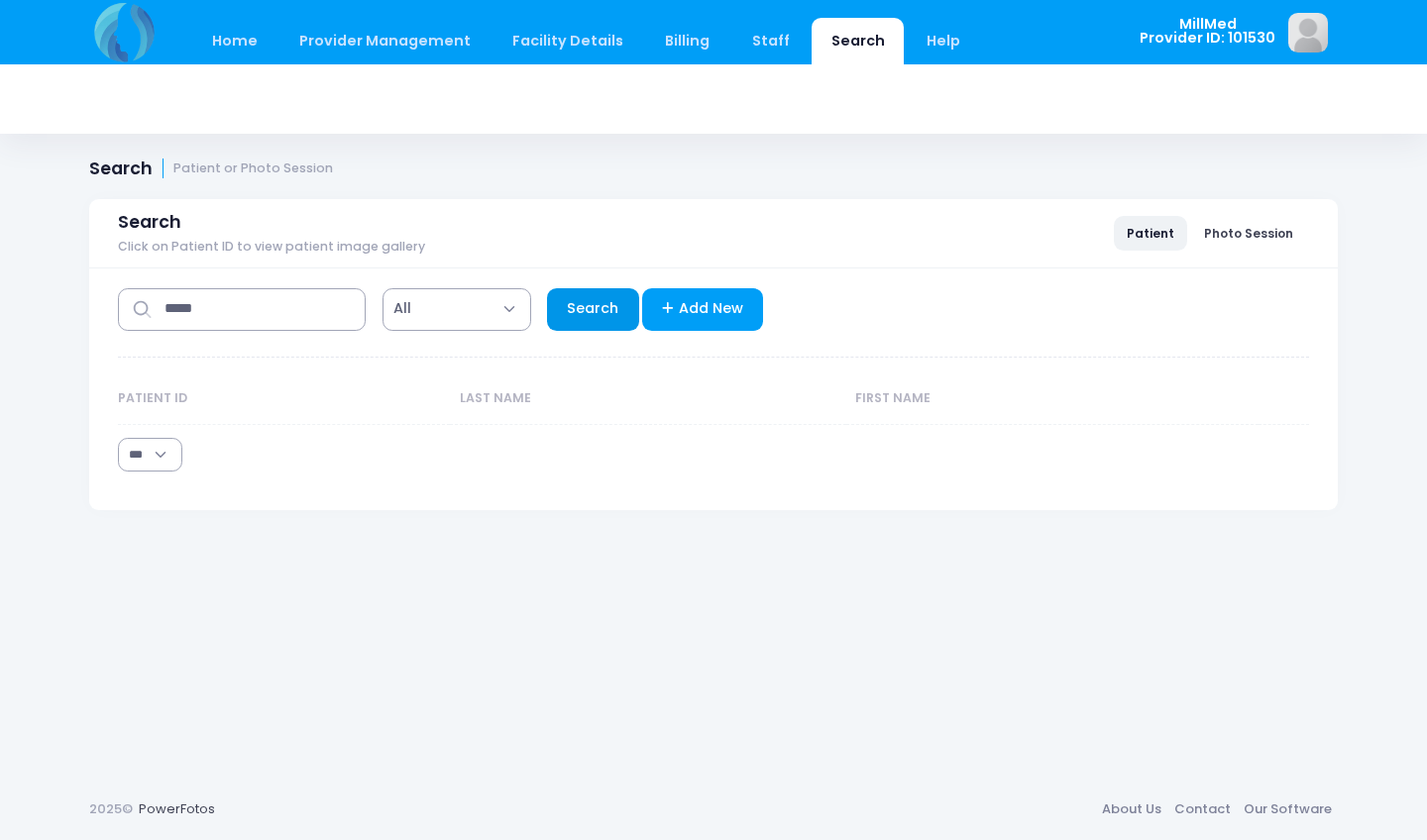click on "Search" at bounding box center [593, 309] 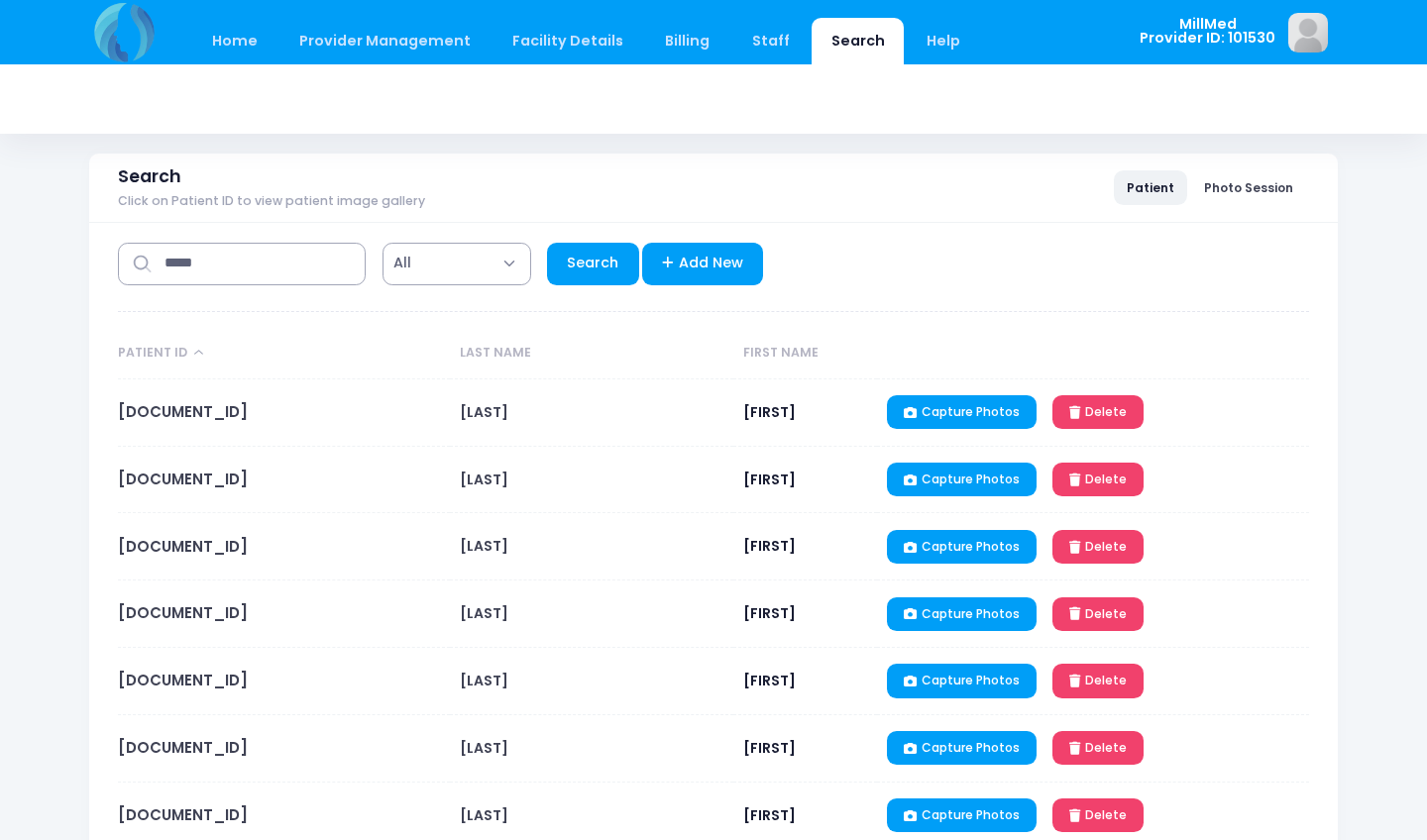 scroll, scrollTop: 46, scrollLeft: 0, axis: vertical 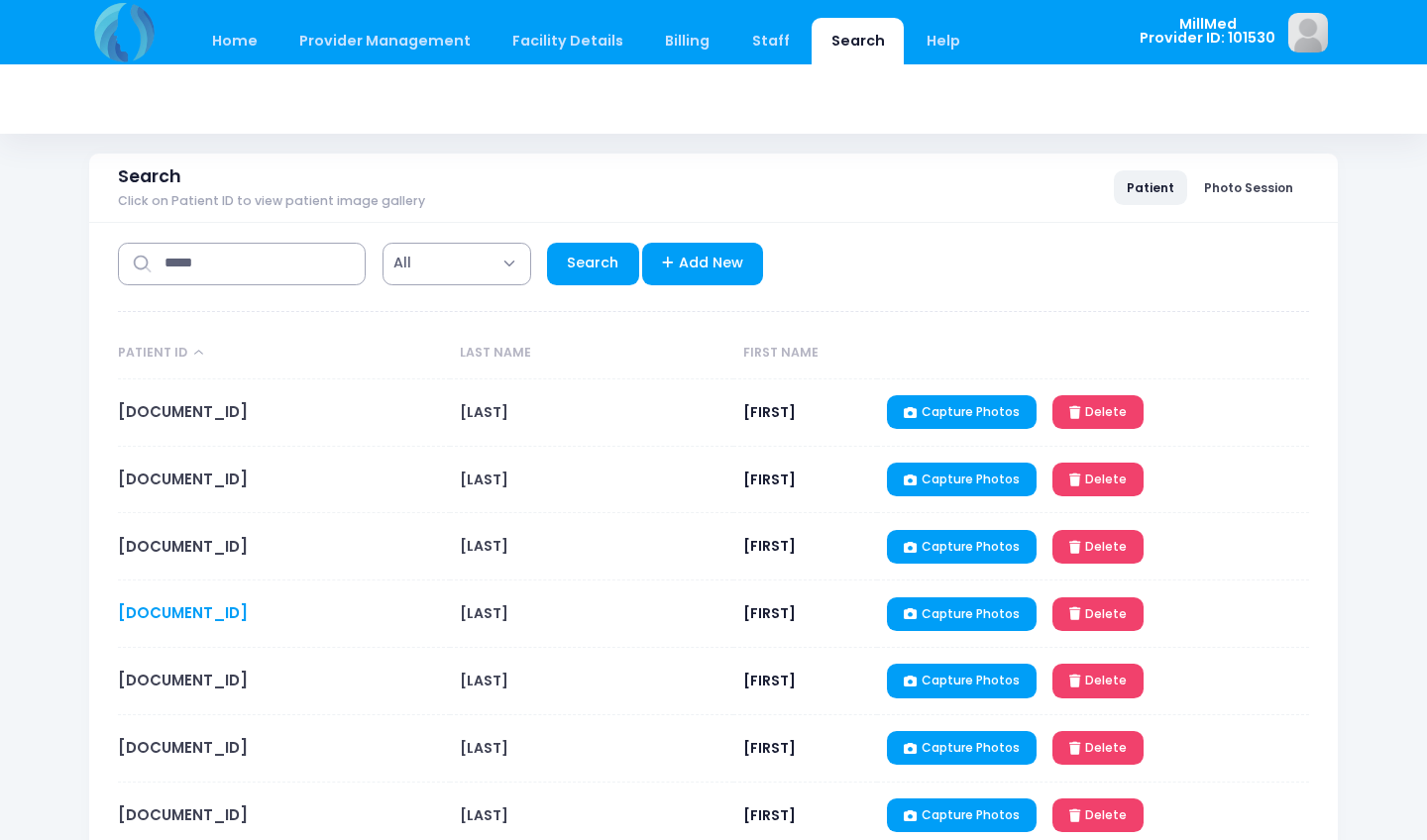 click on "[DOCUMENT_ID]" at bounding box center (182, 612) 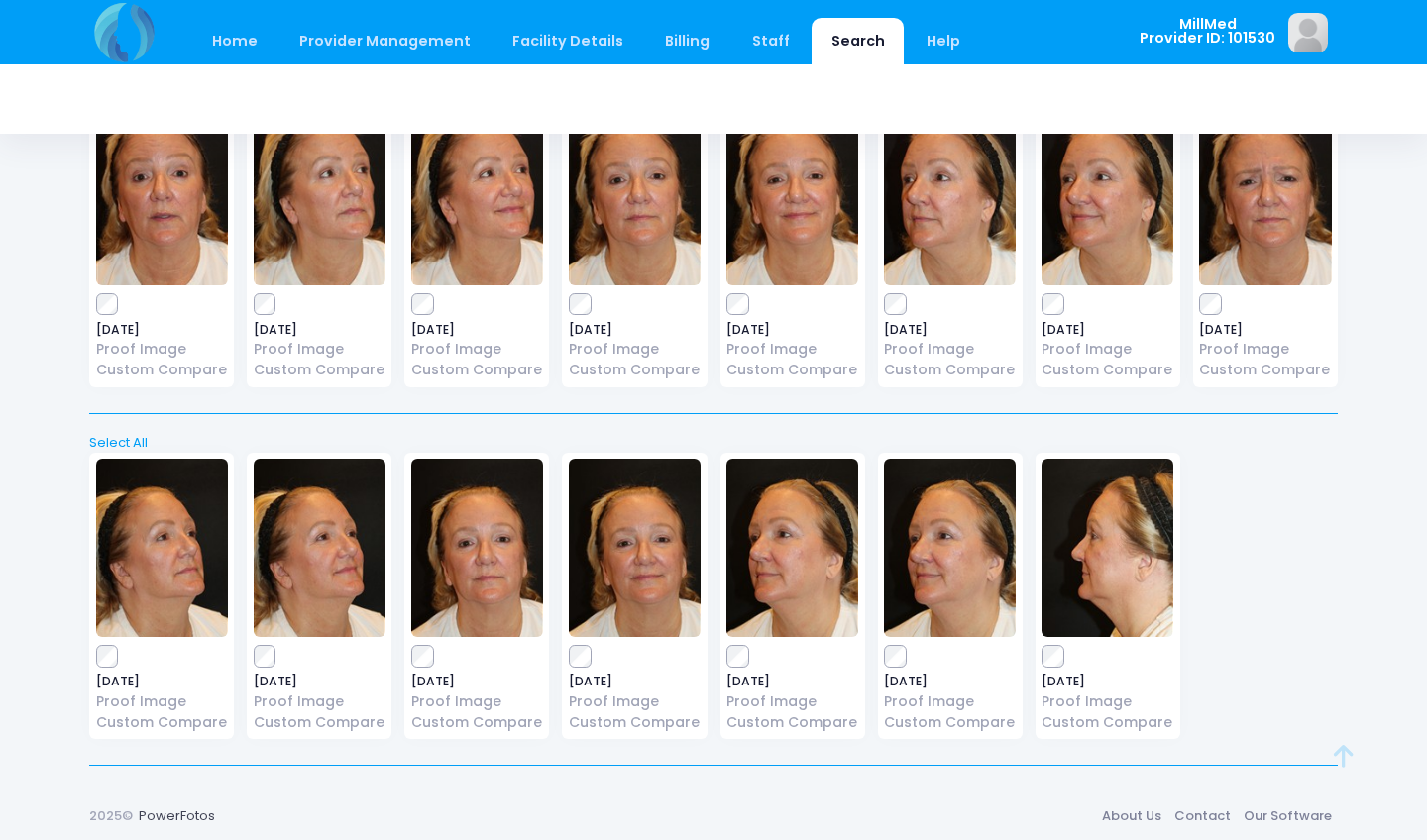 scroll, scrollTop: 77, scrollLeft: 0, axis: vertical 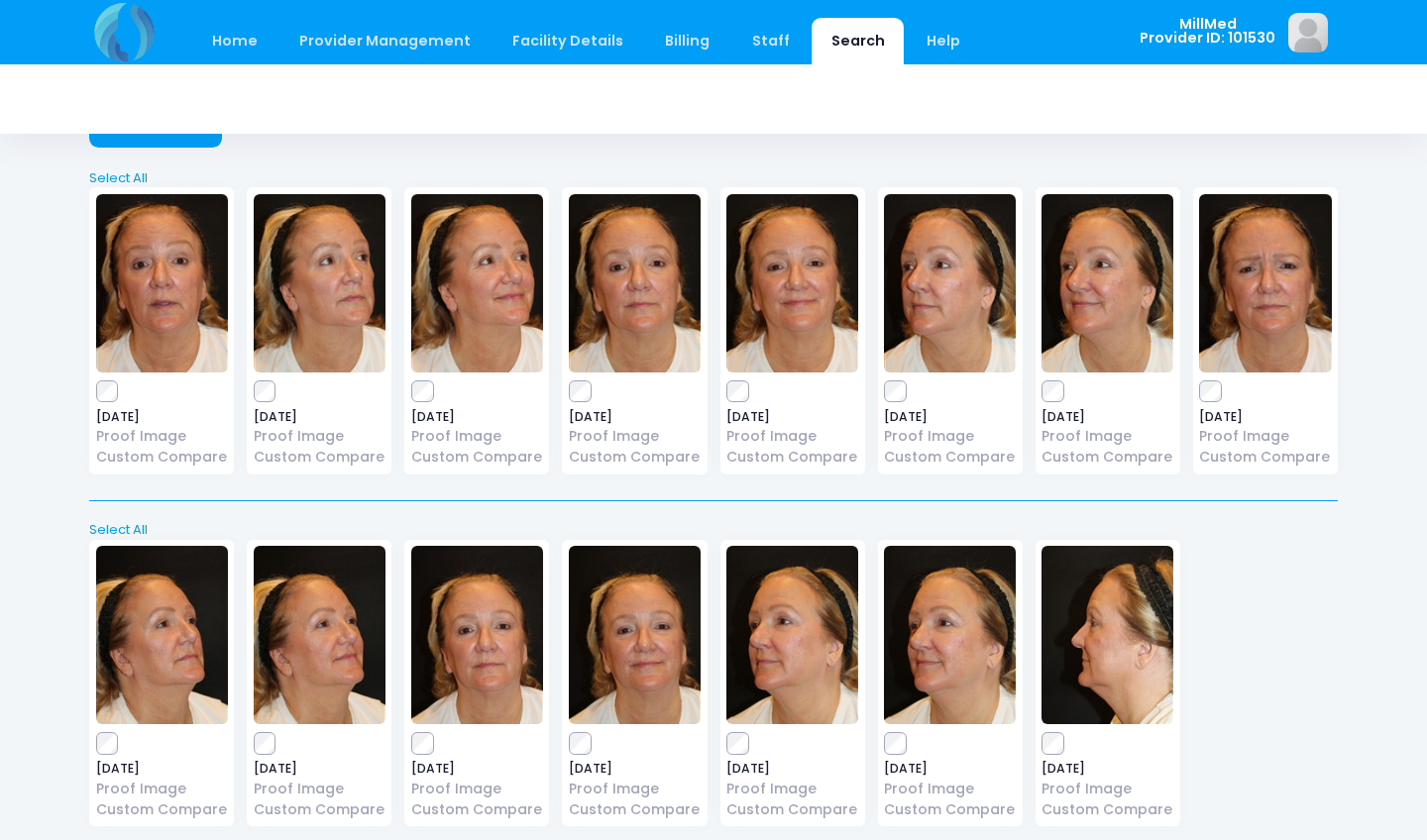 click at bounding box center [634, 283] 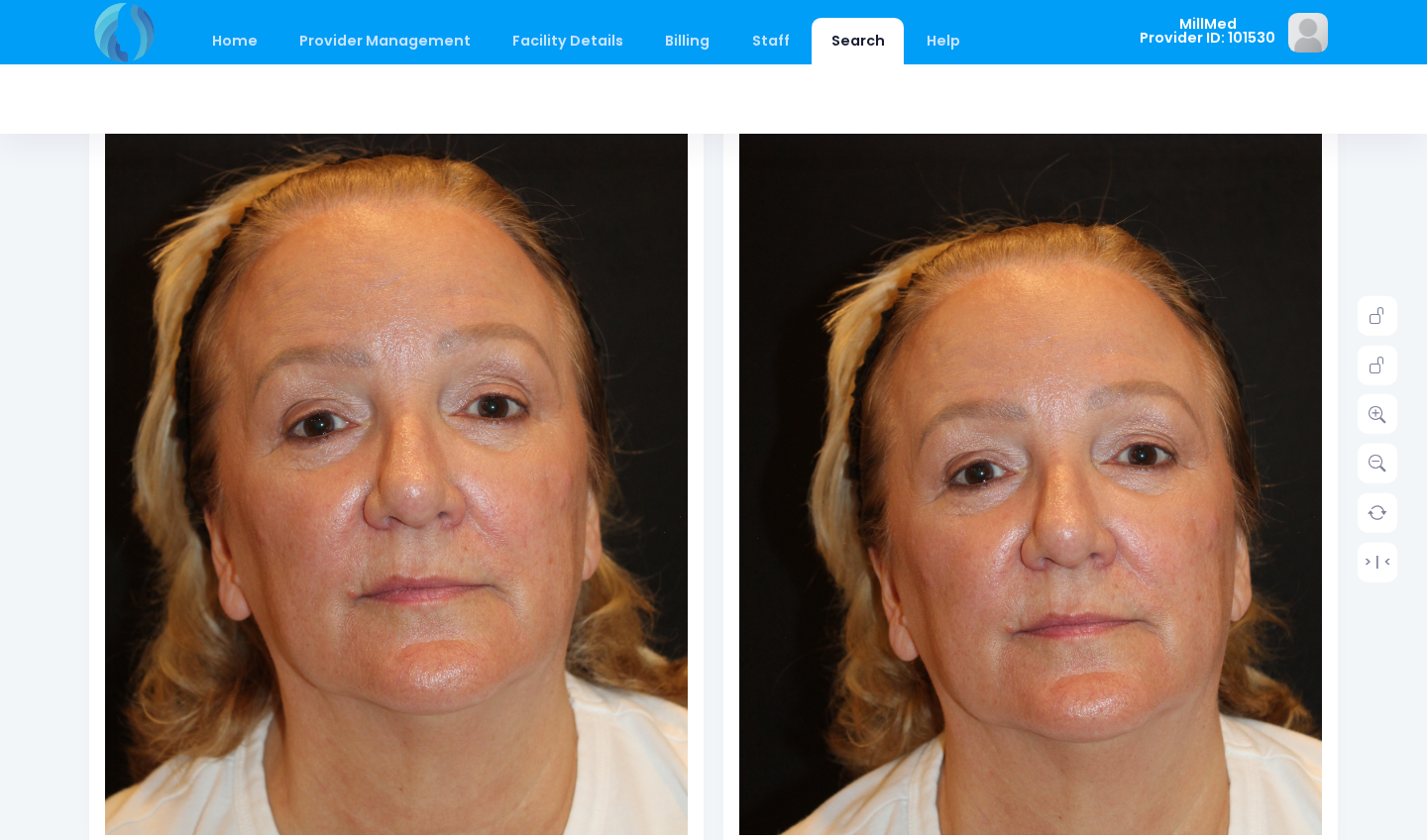 scroll, scrollTop: 251, scrollLeft: 0, axis: vertical 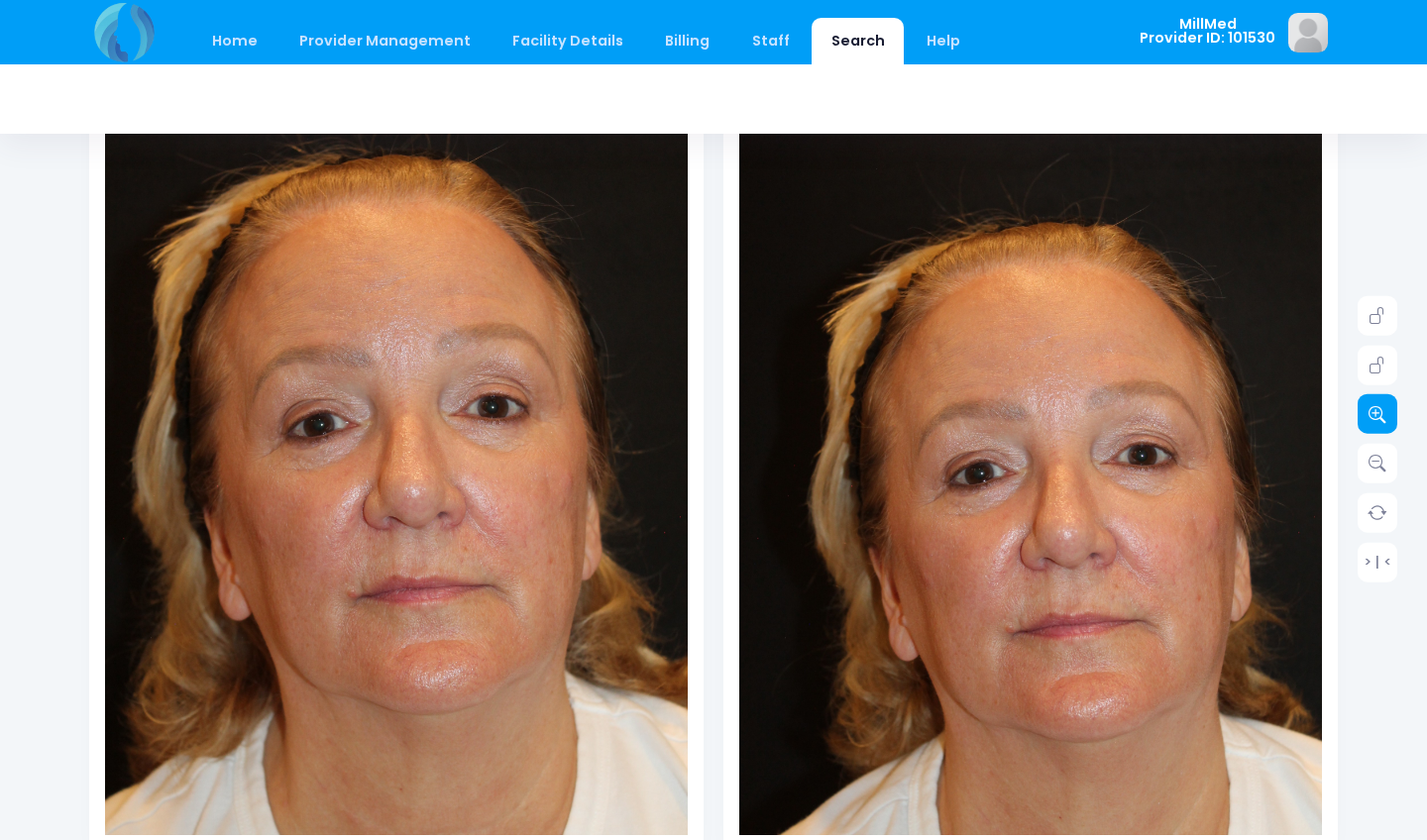 click at bounding box center (1377, 414) 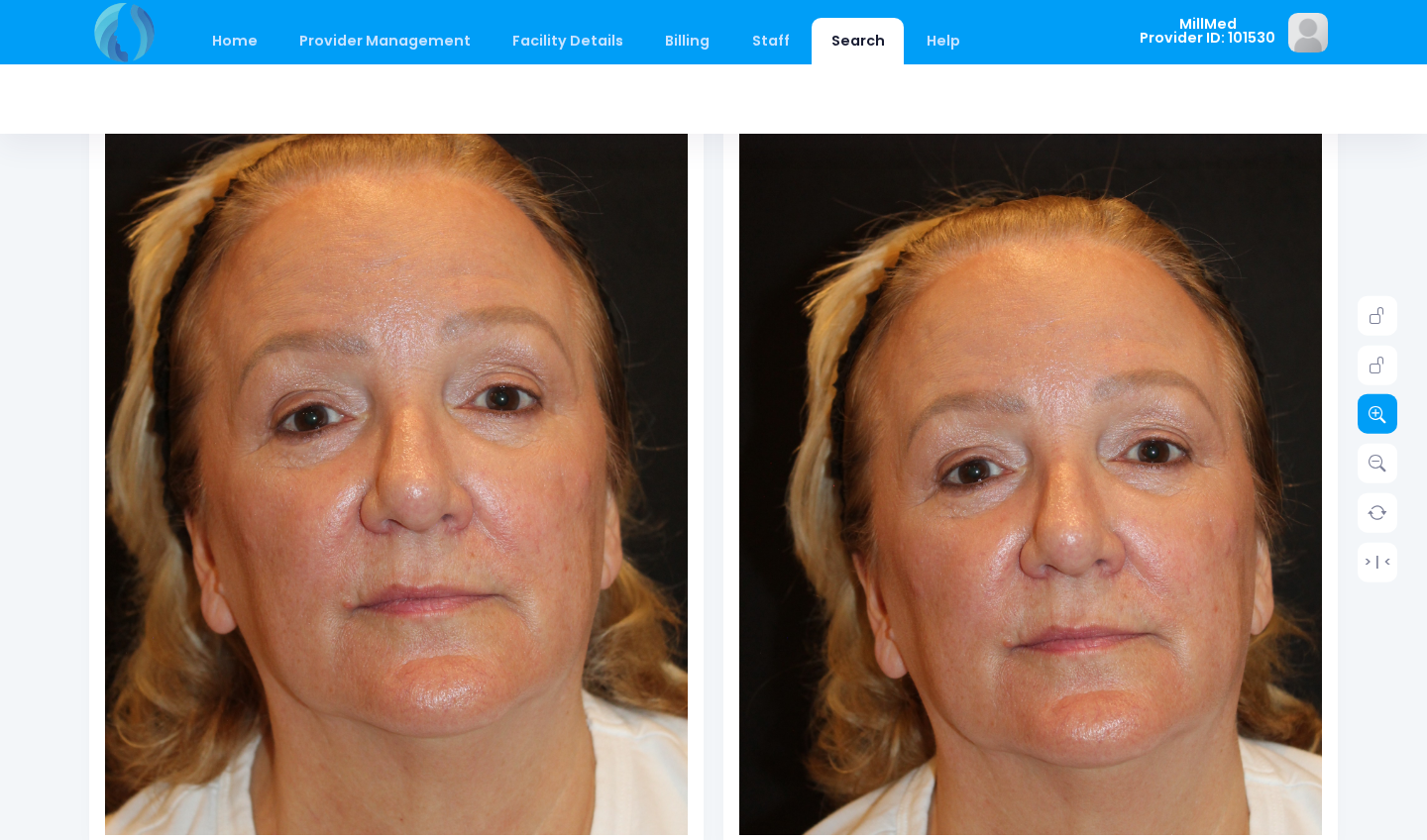 click at bounding box center (1377, 414) 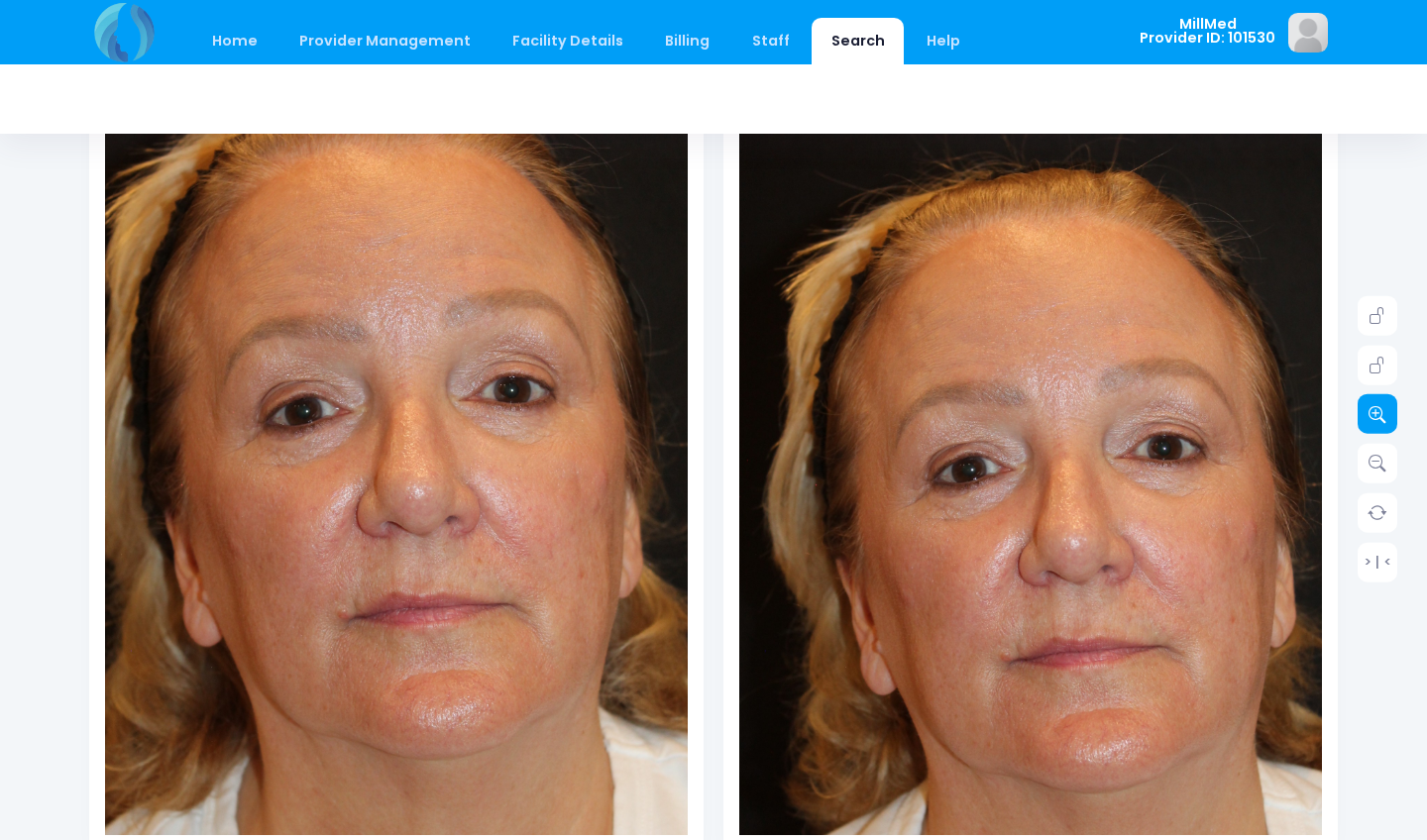 click at bounding box center [1377, 414] 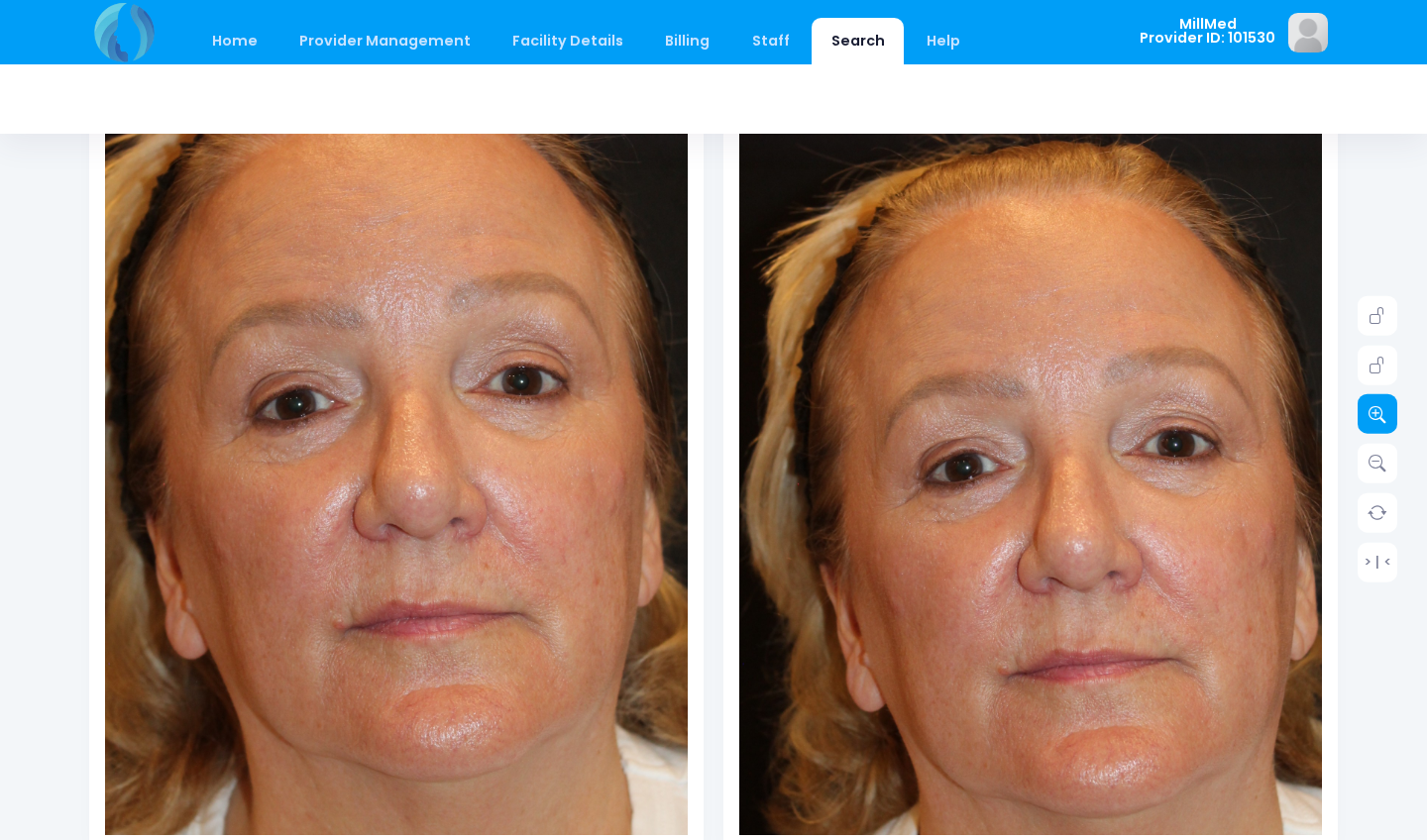 click at bounding box center [1377, 414] 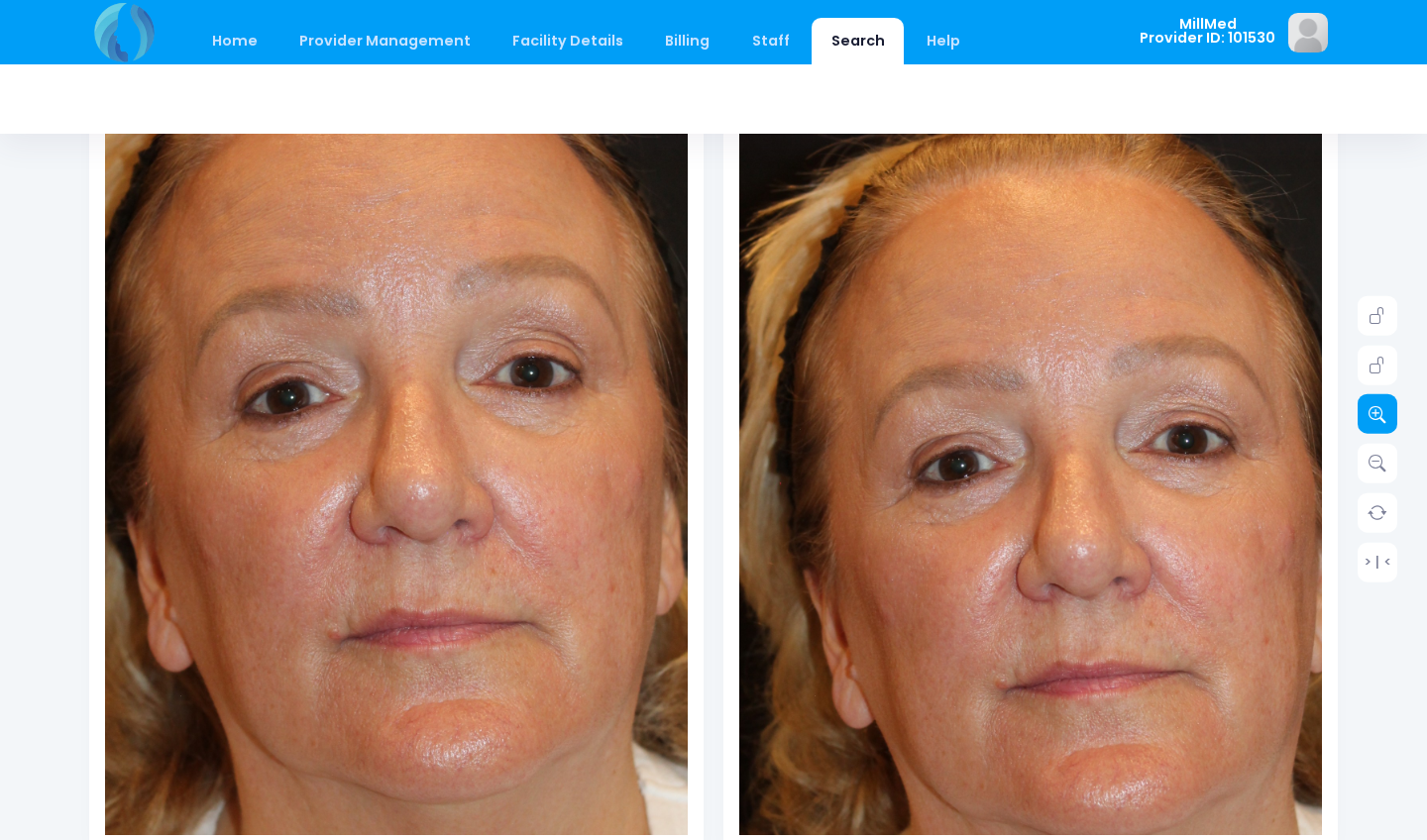 click at bounding box center [1377, 414] 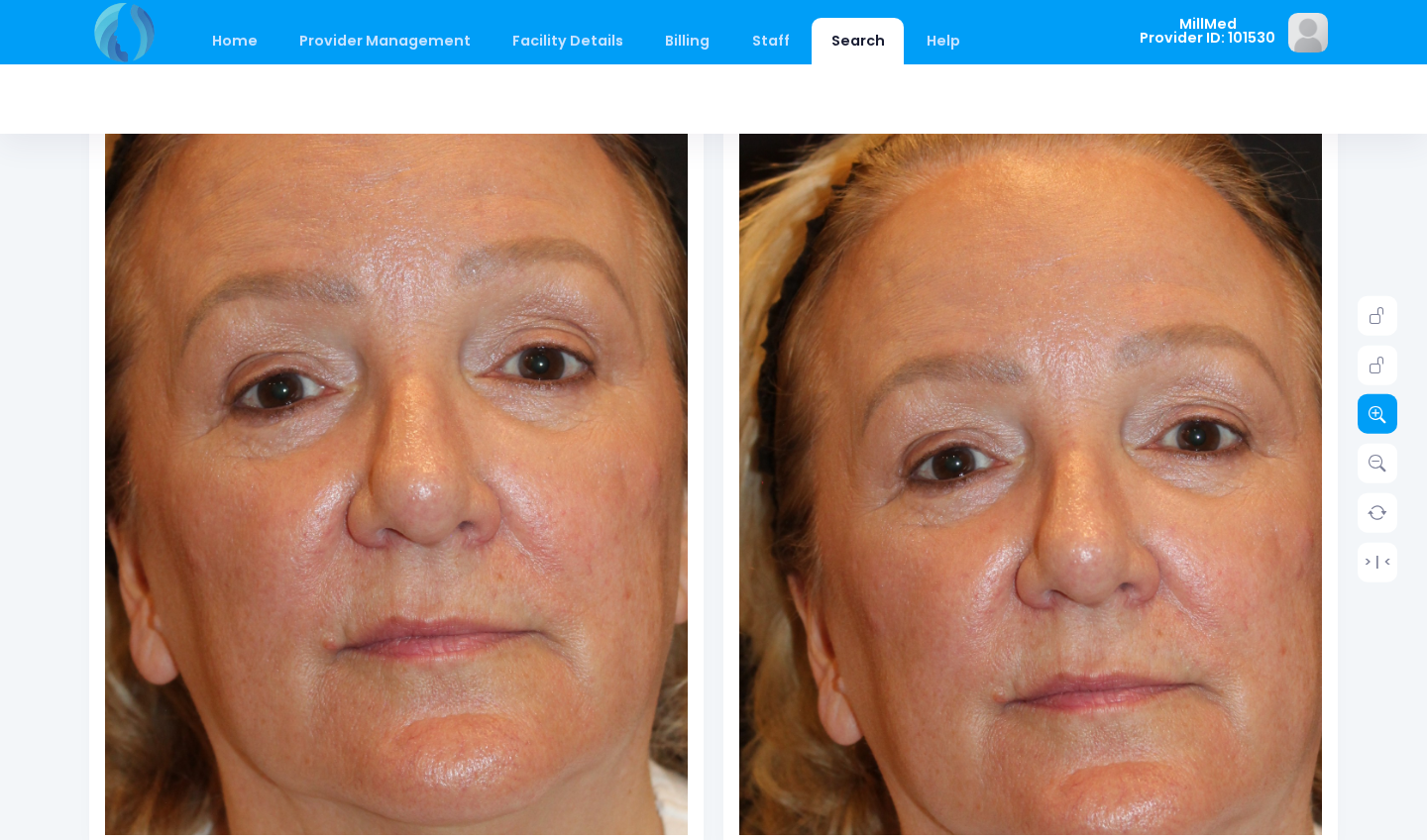 click at bounding box center (1377, 414) 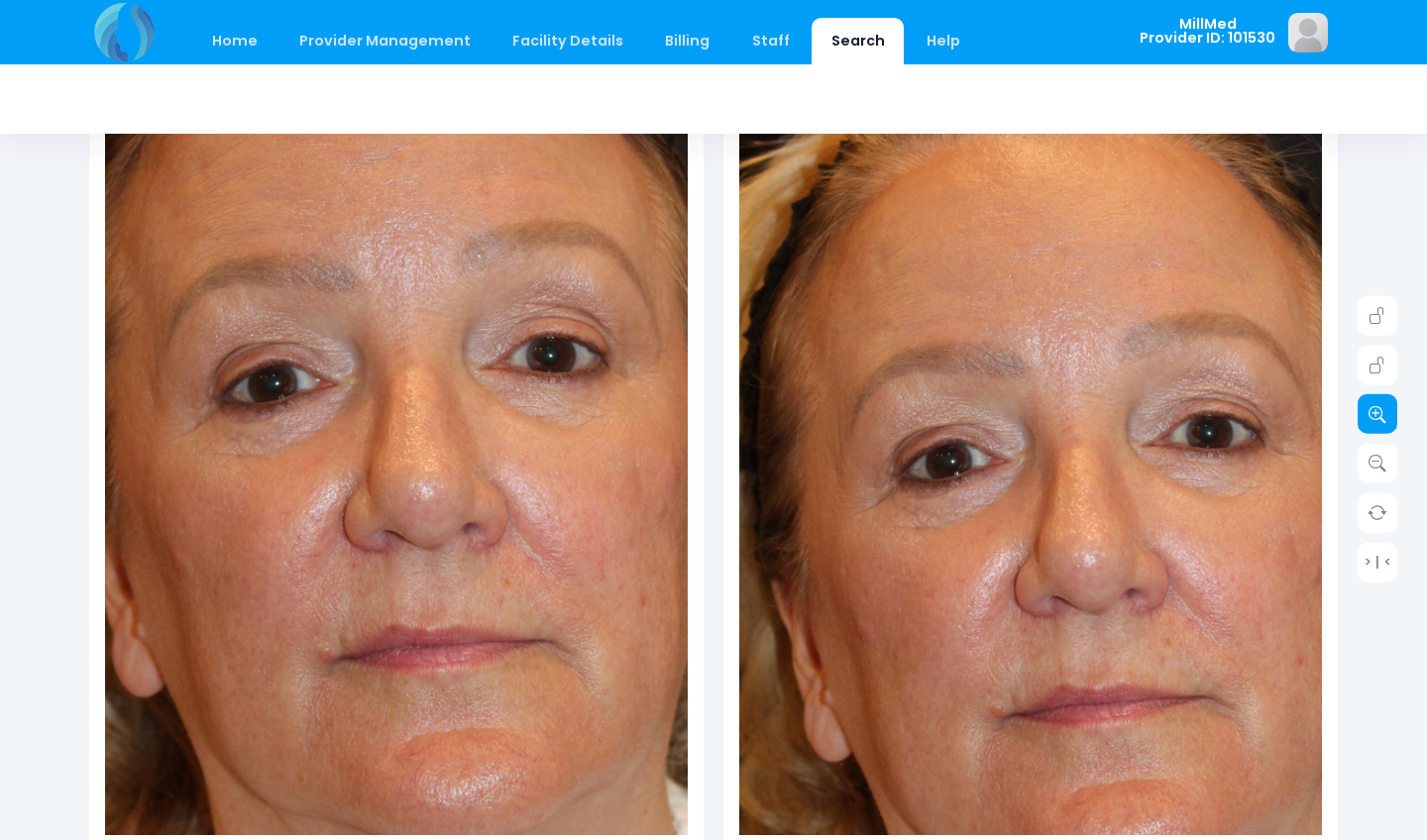 click at bounding box center (1377, 414) 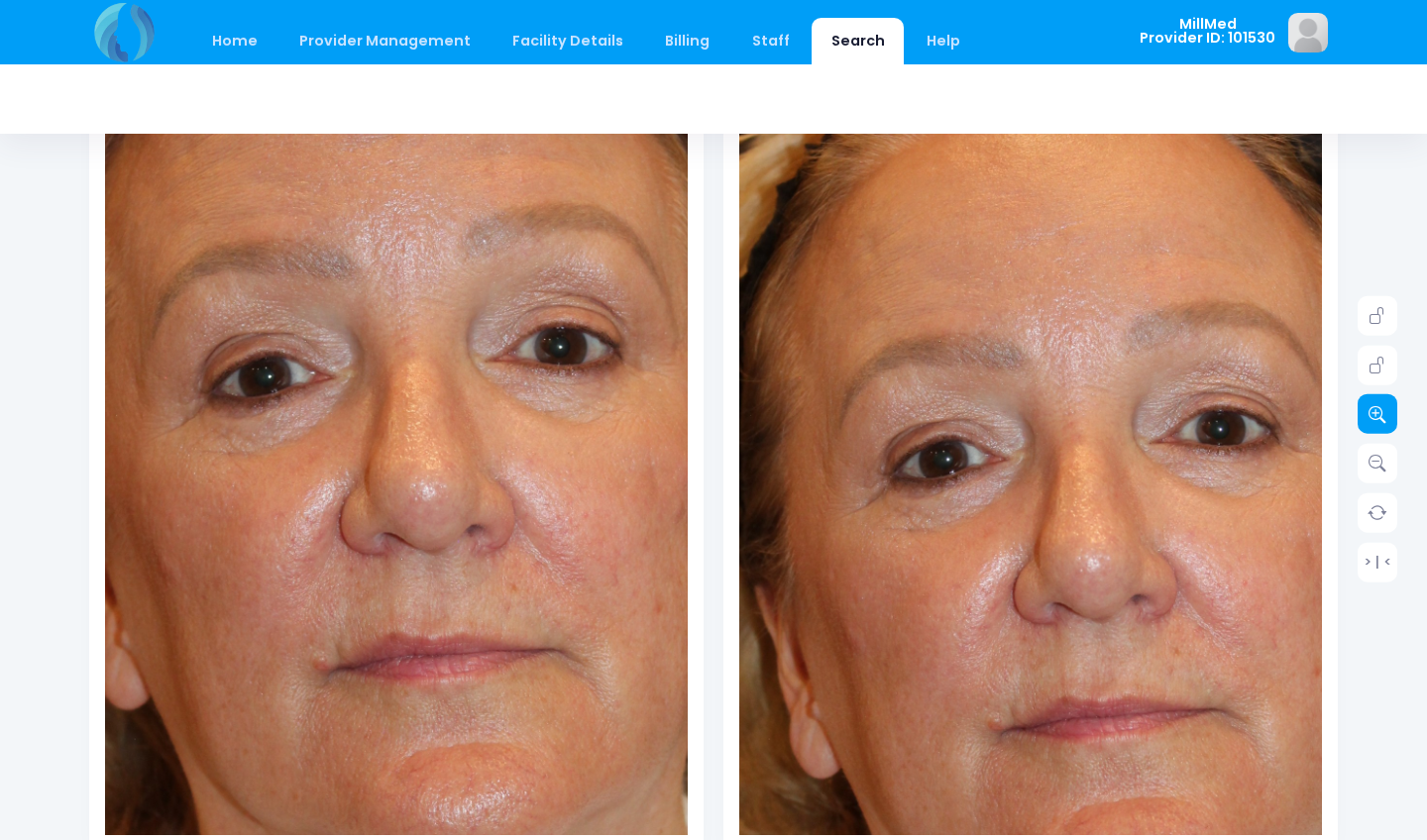 click at bounding box center (1377, 414) 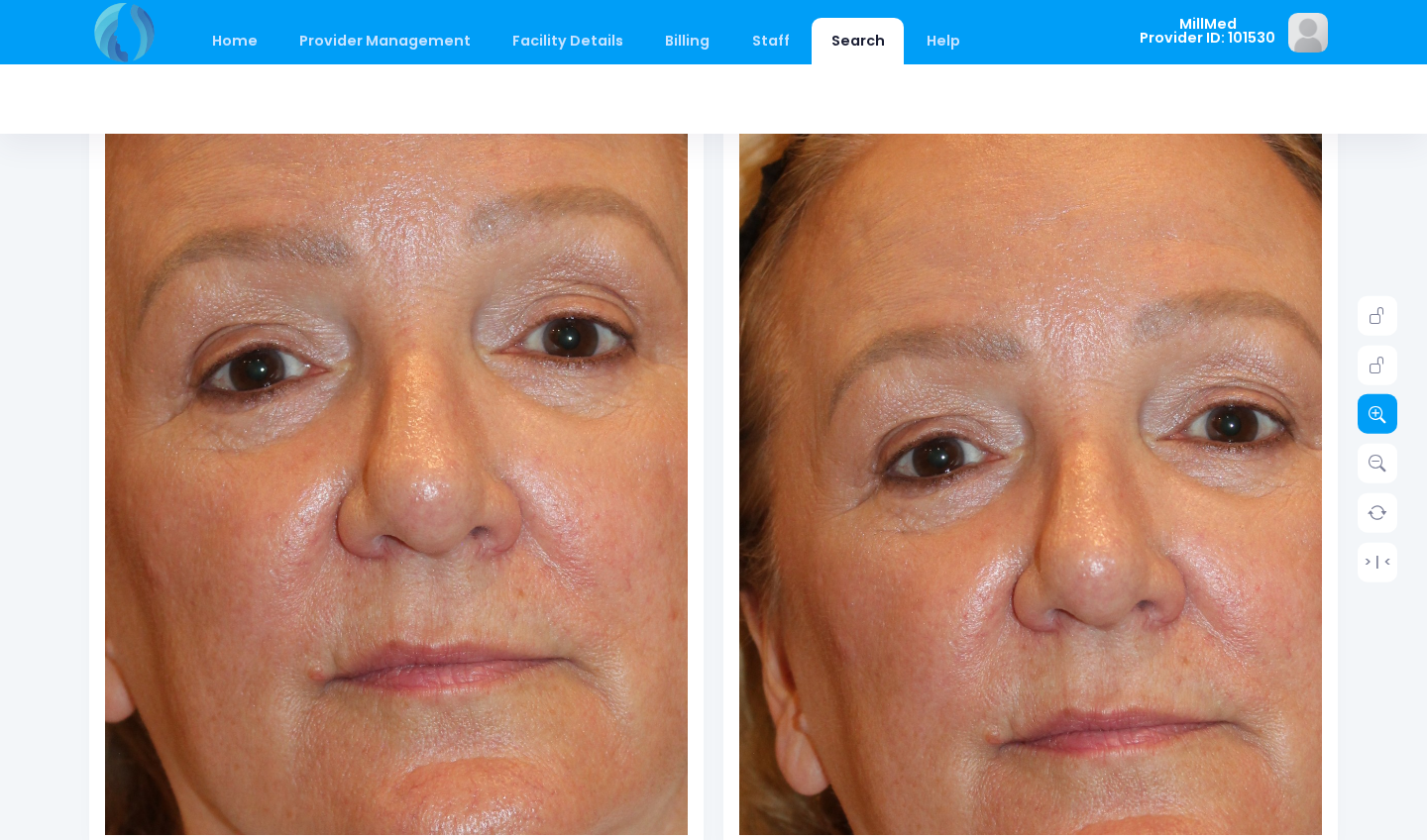 click at bounding box center [1377, 414] 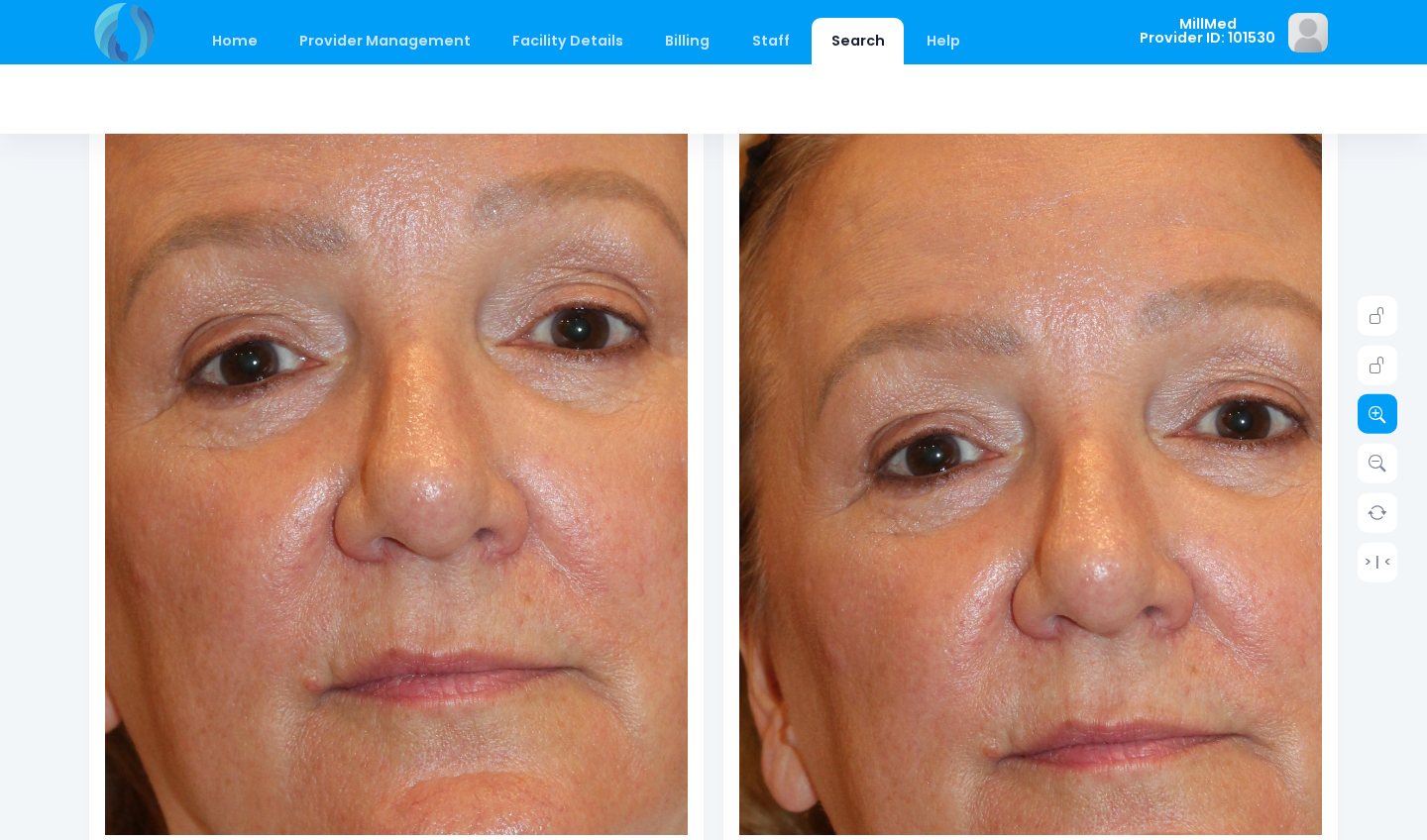 click at bounding box center [1377, 414] 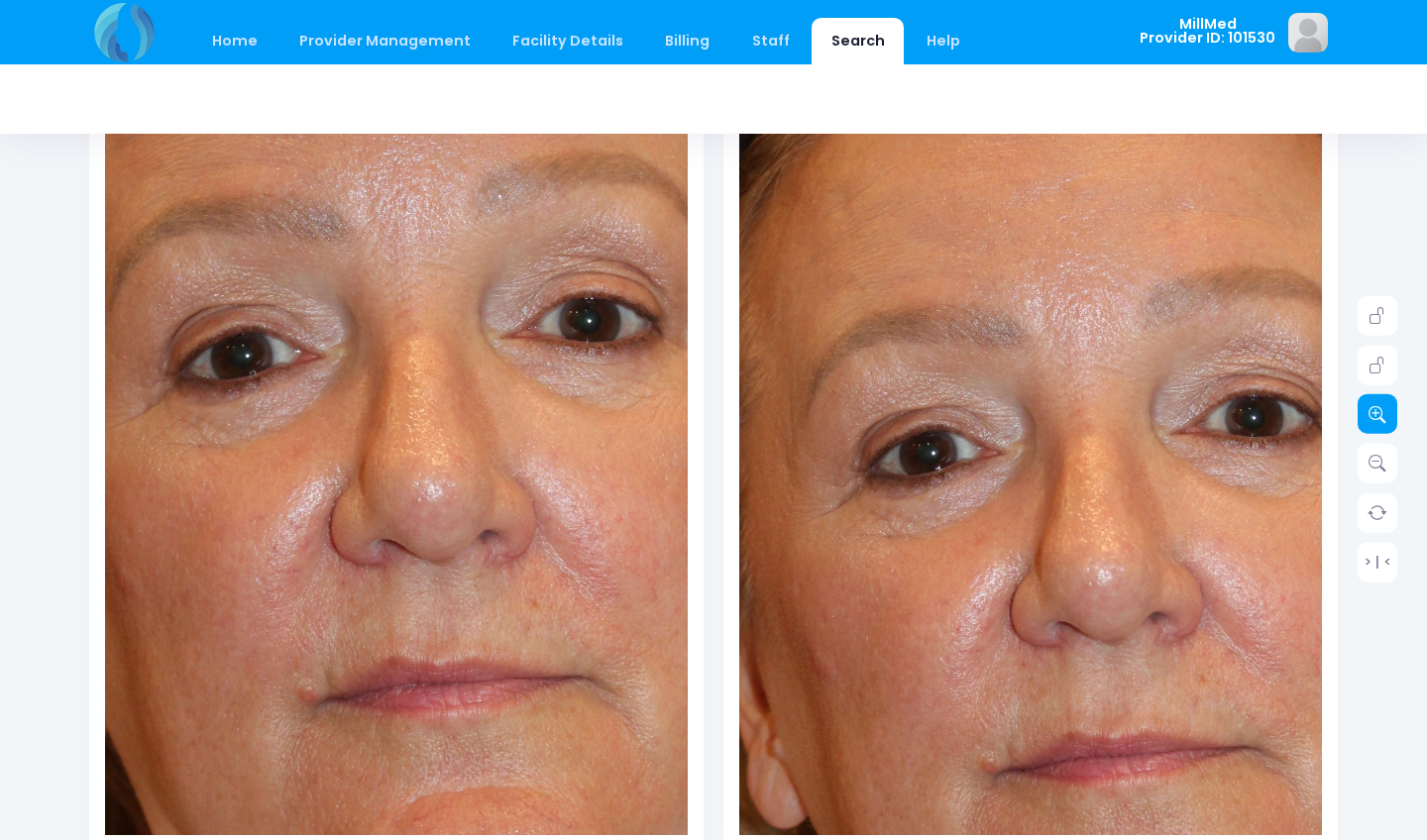 click at bounding box center (1377, 414) 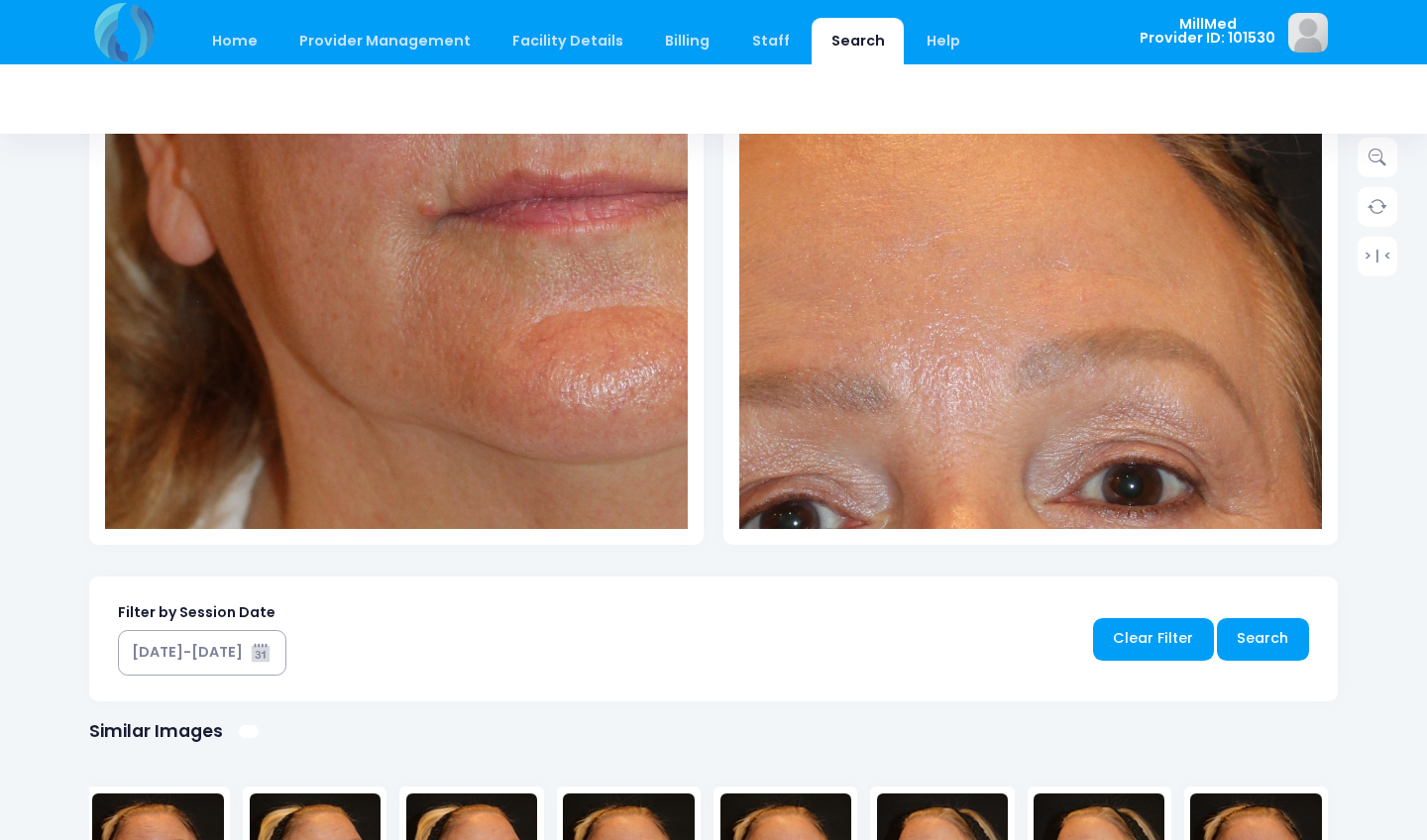 scroll, scrollTop: 565, scrollLeft: 0, axis: vertical 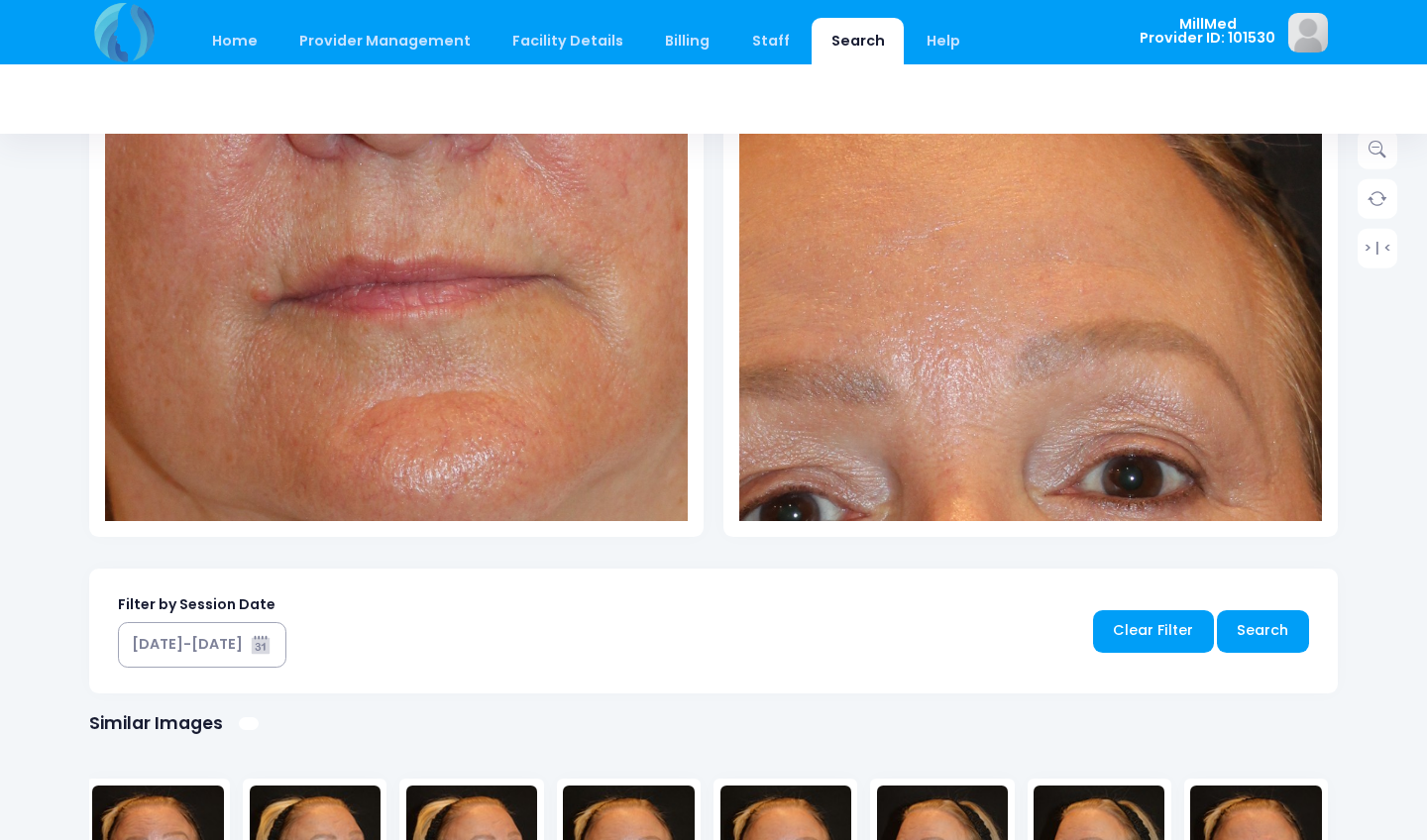 click at bounding box center [354, 84] 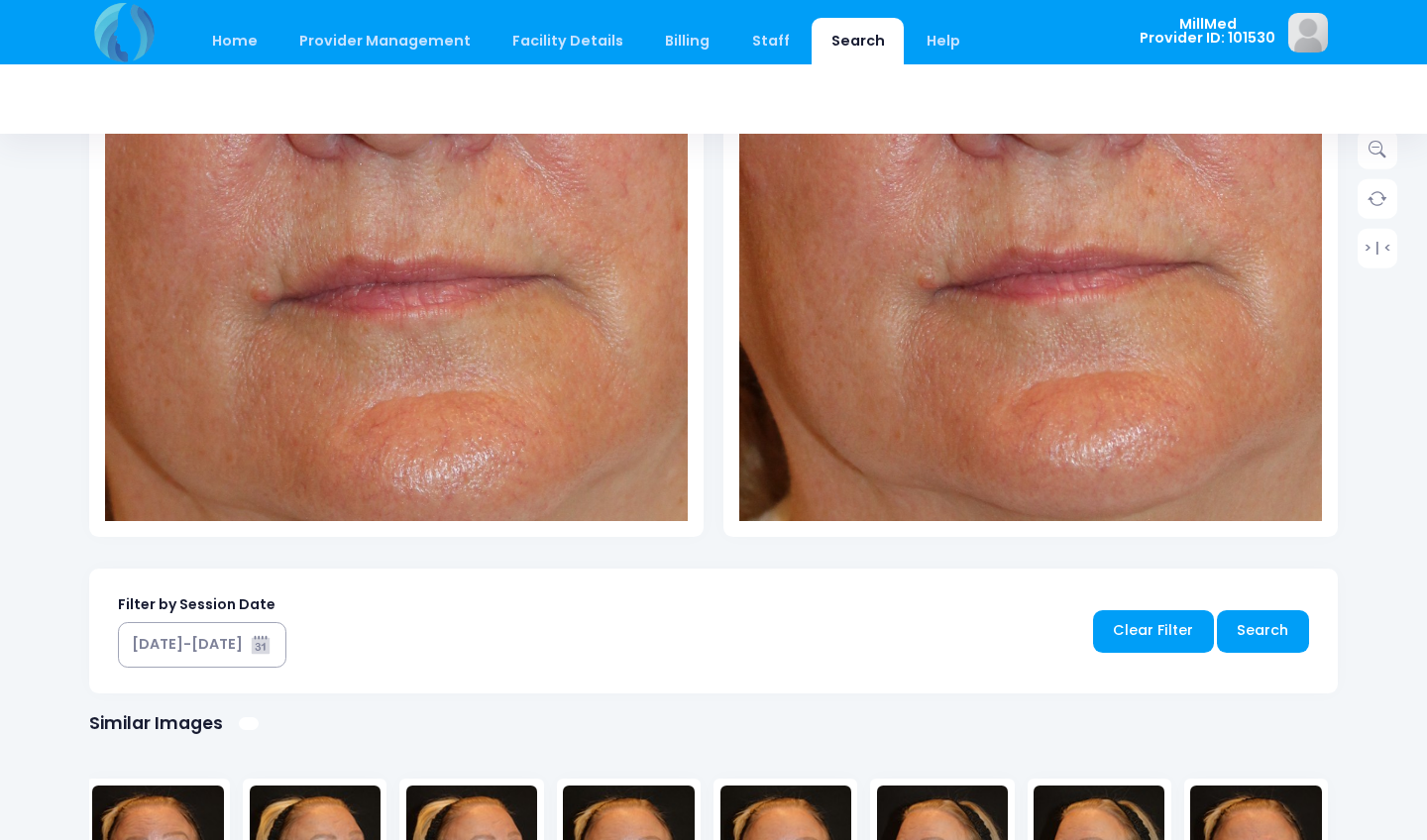 click at bounding box center [970, -3] 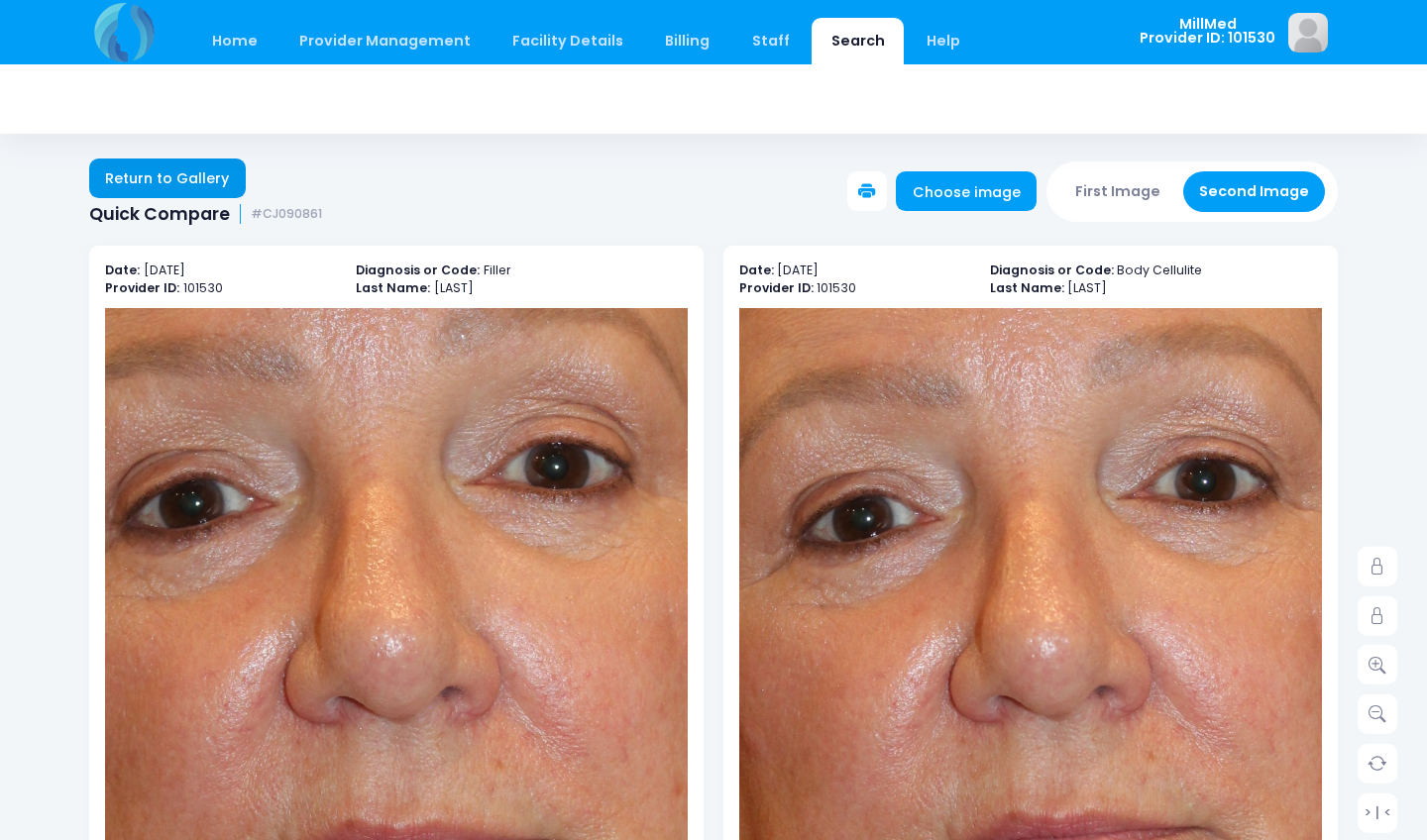 scroll, scrollTop: 0, scrollLeft: 0, axis: both 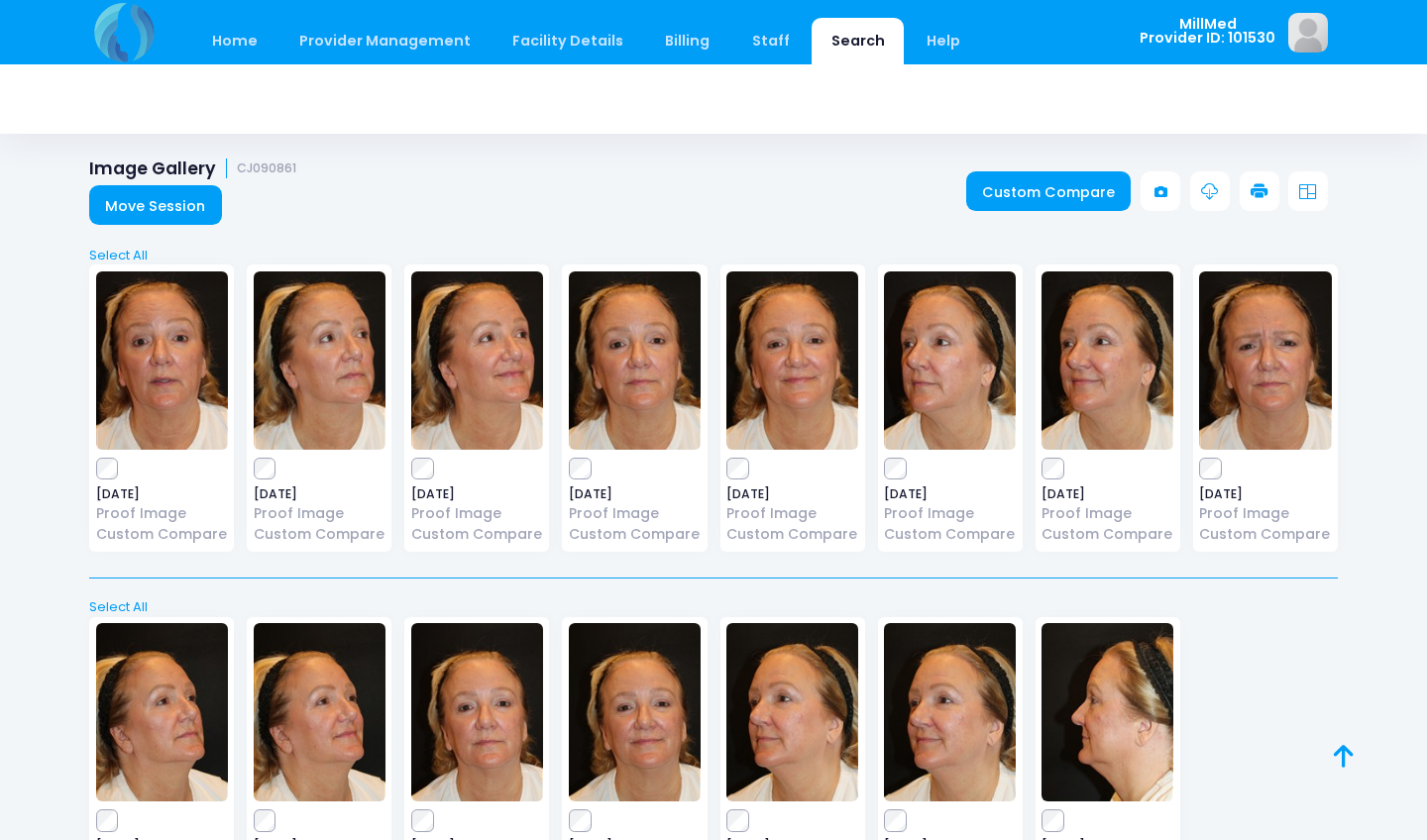 click at bounding box center [634, 361] 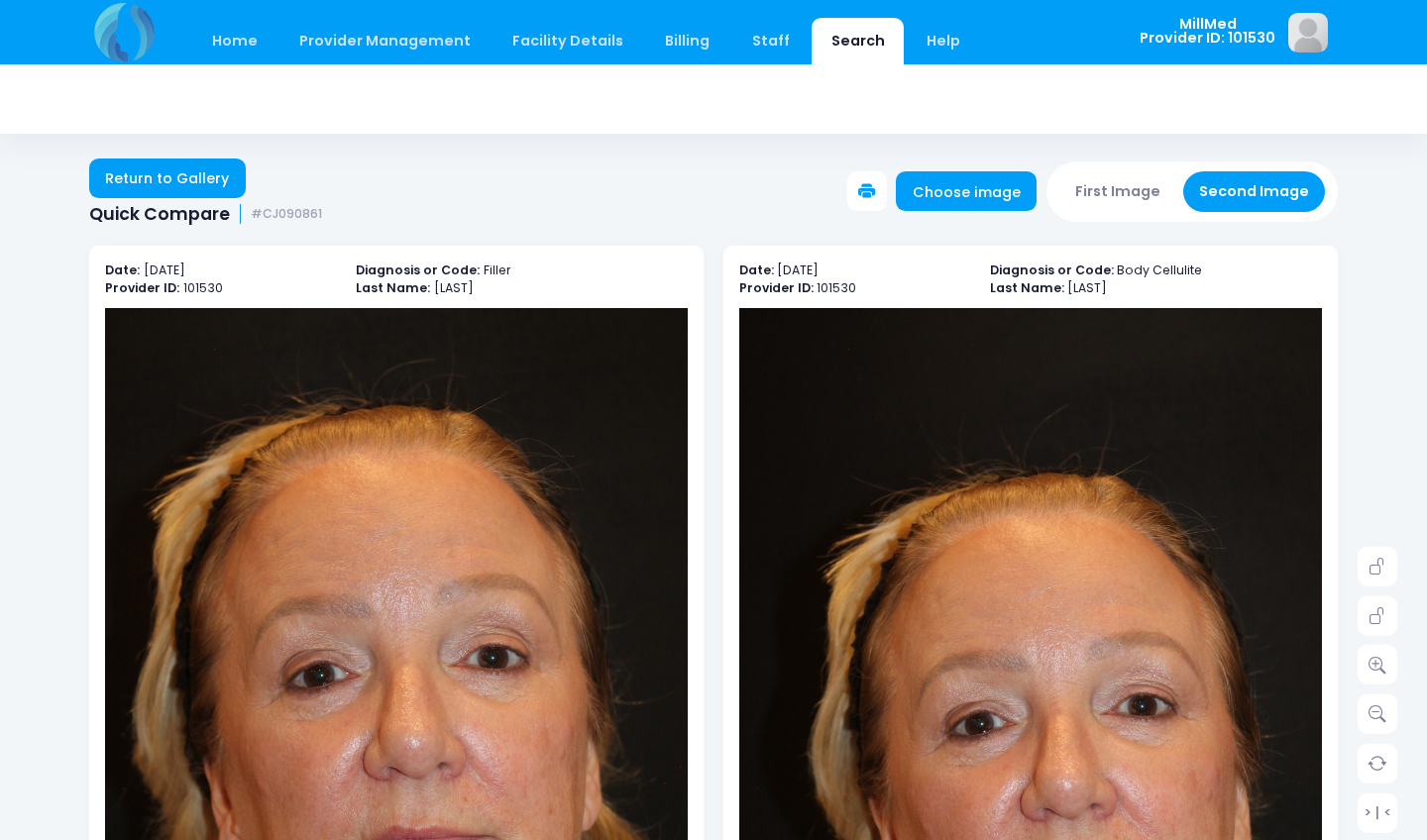 scroll, scrollTop: 229, scrollLeft: 0, axis: vertical 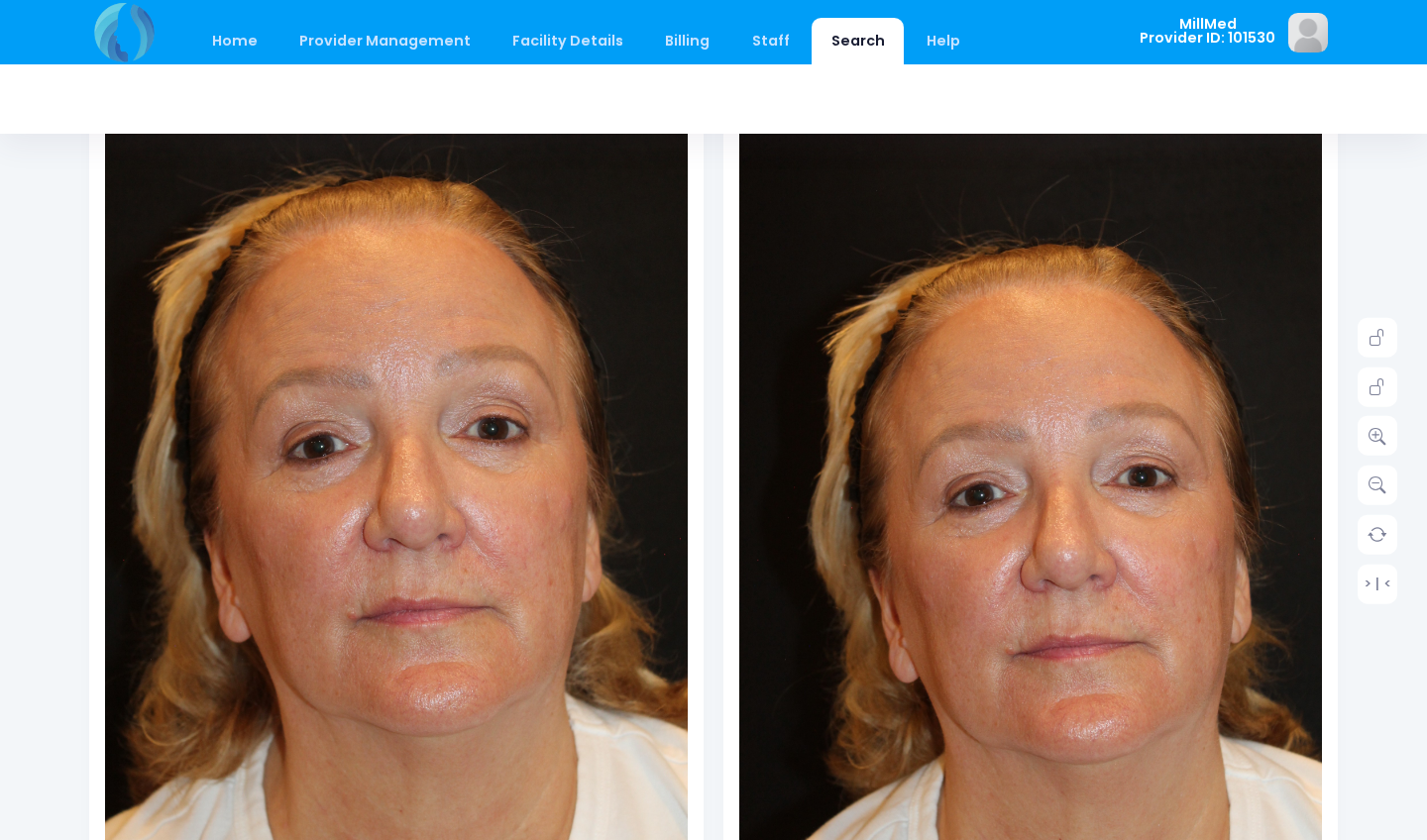 click on "Search" at bounding box center (857, 41) 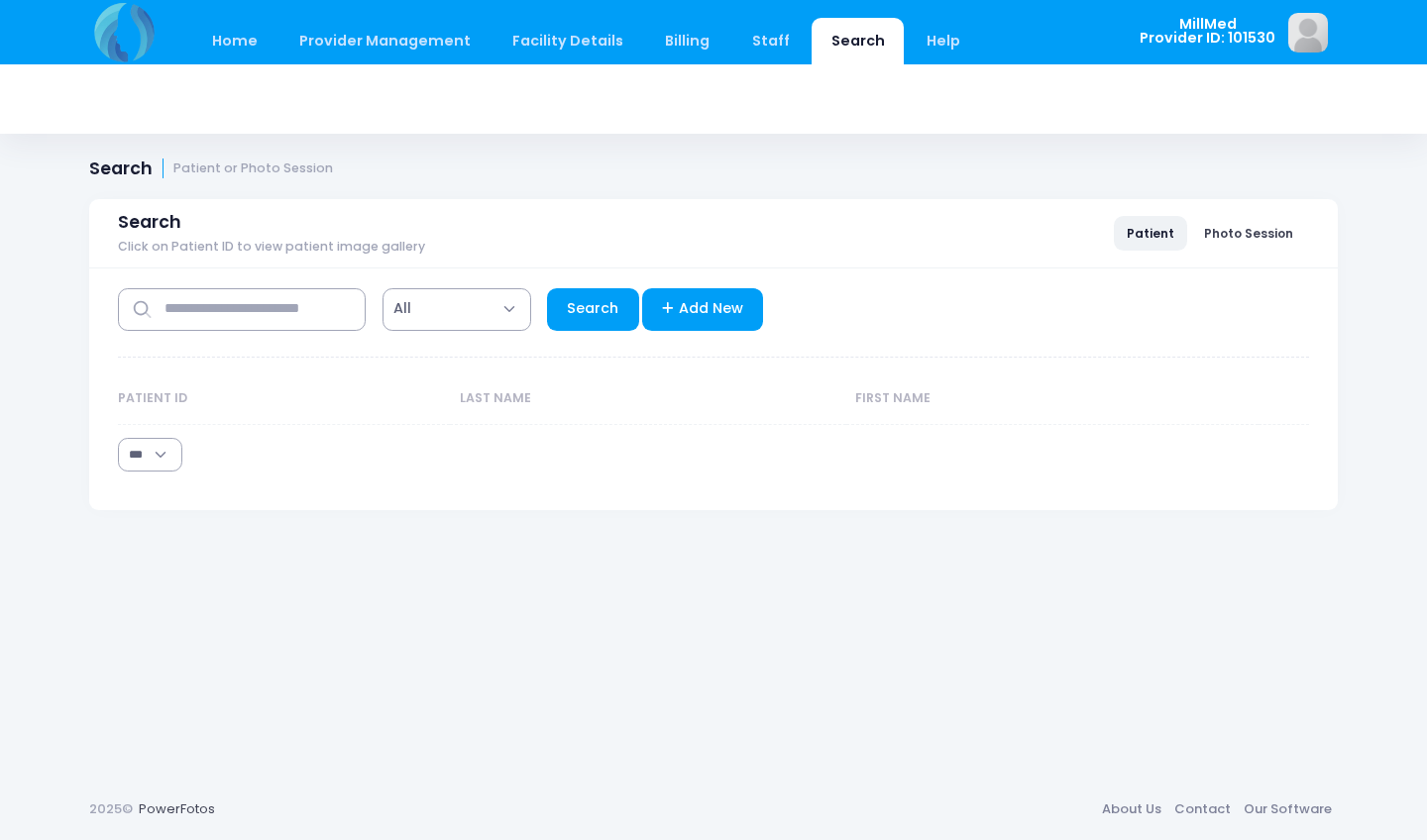 select on "***" 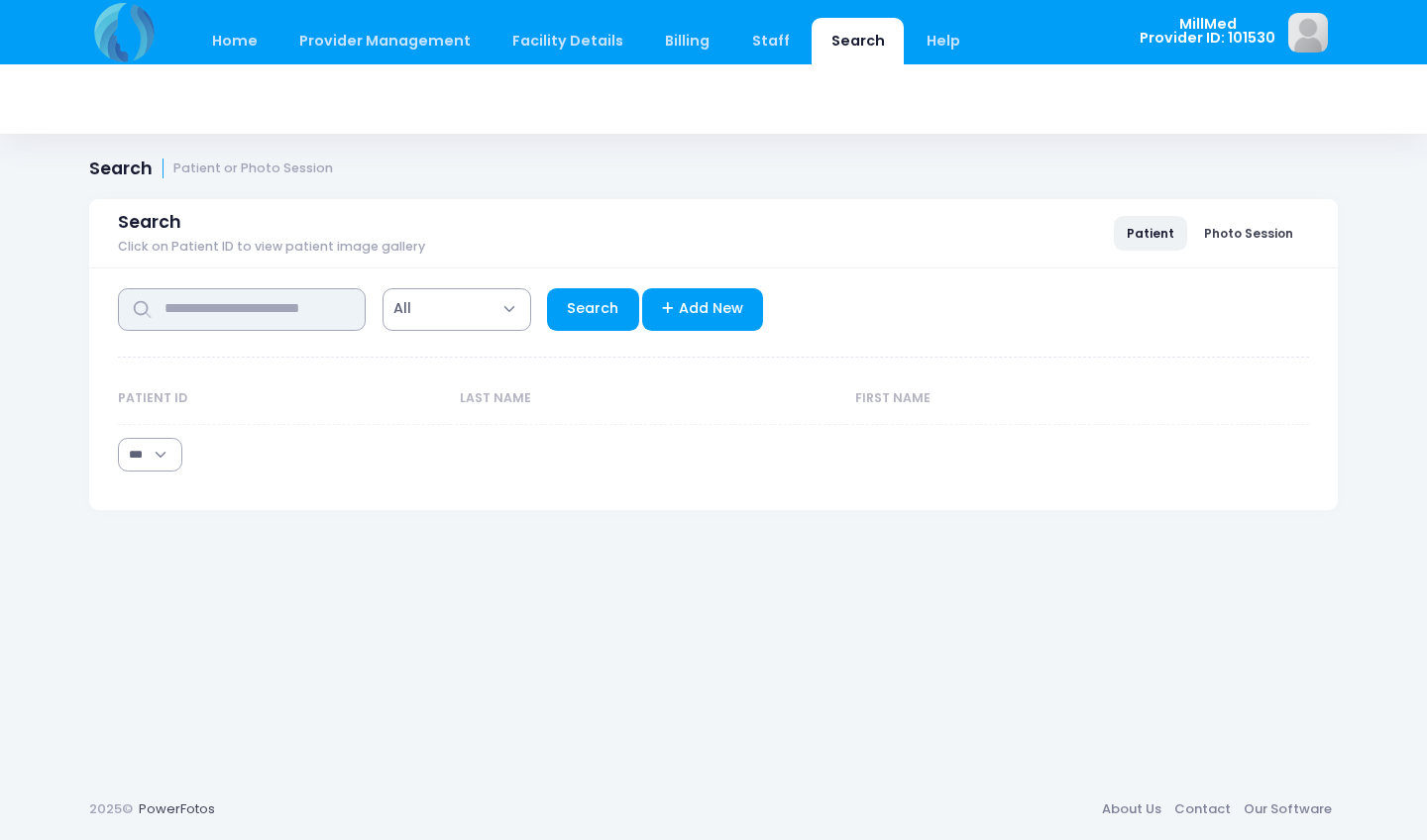 click at bounding box center (242, 309) 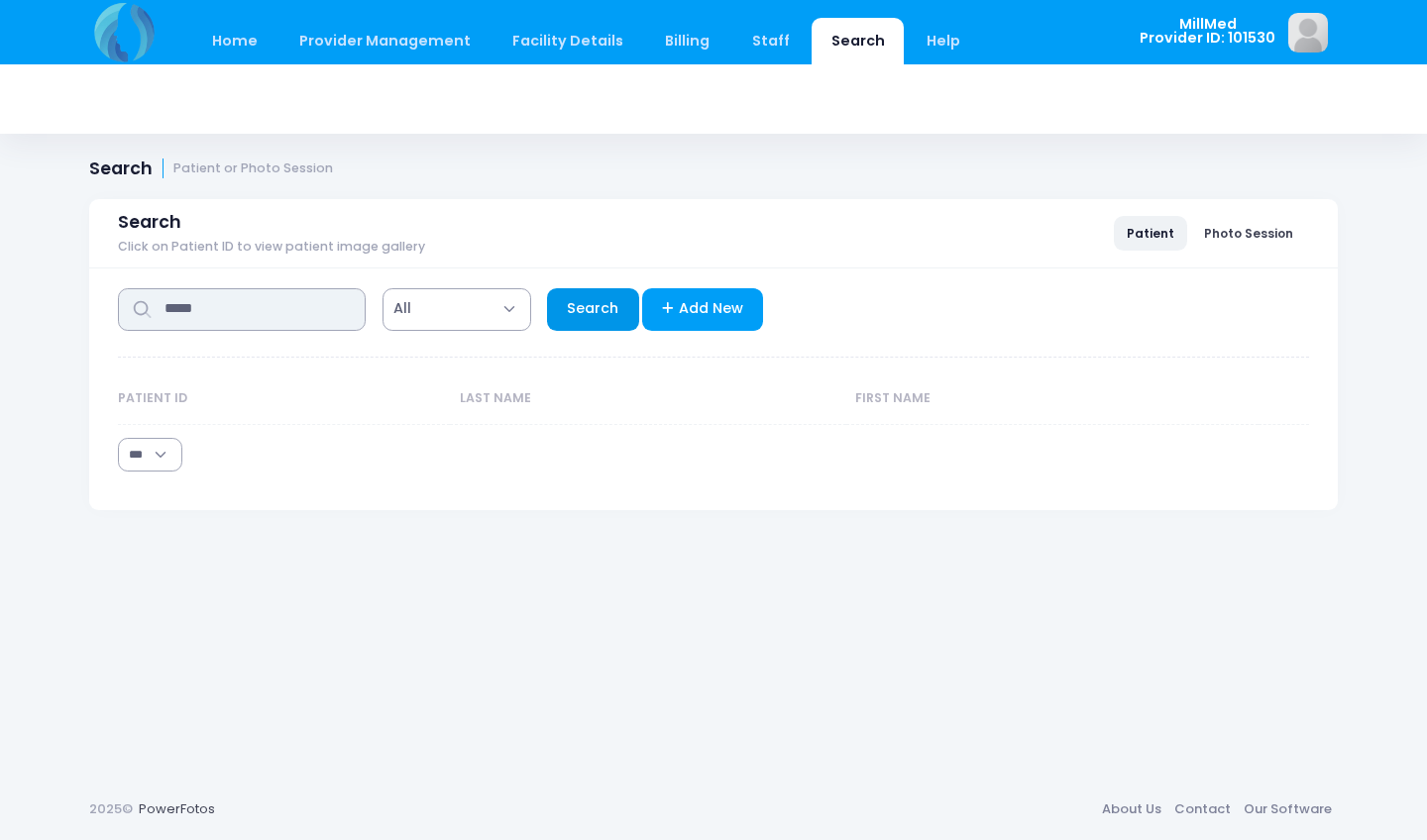 type on "*****" 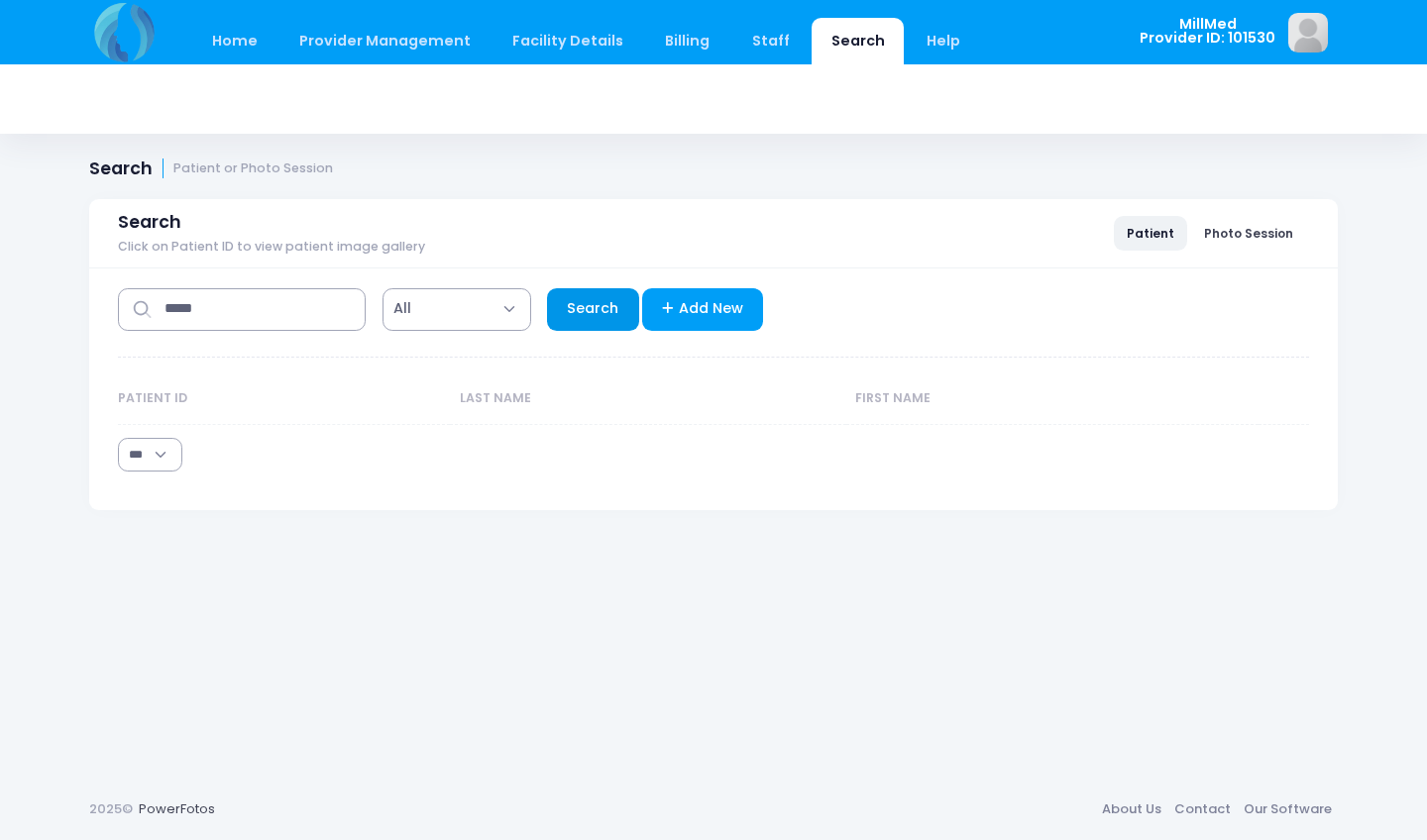click on "Search" at bounding box center (593, 309) 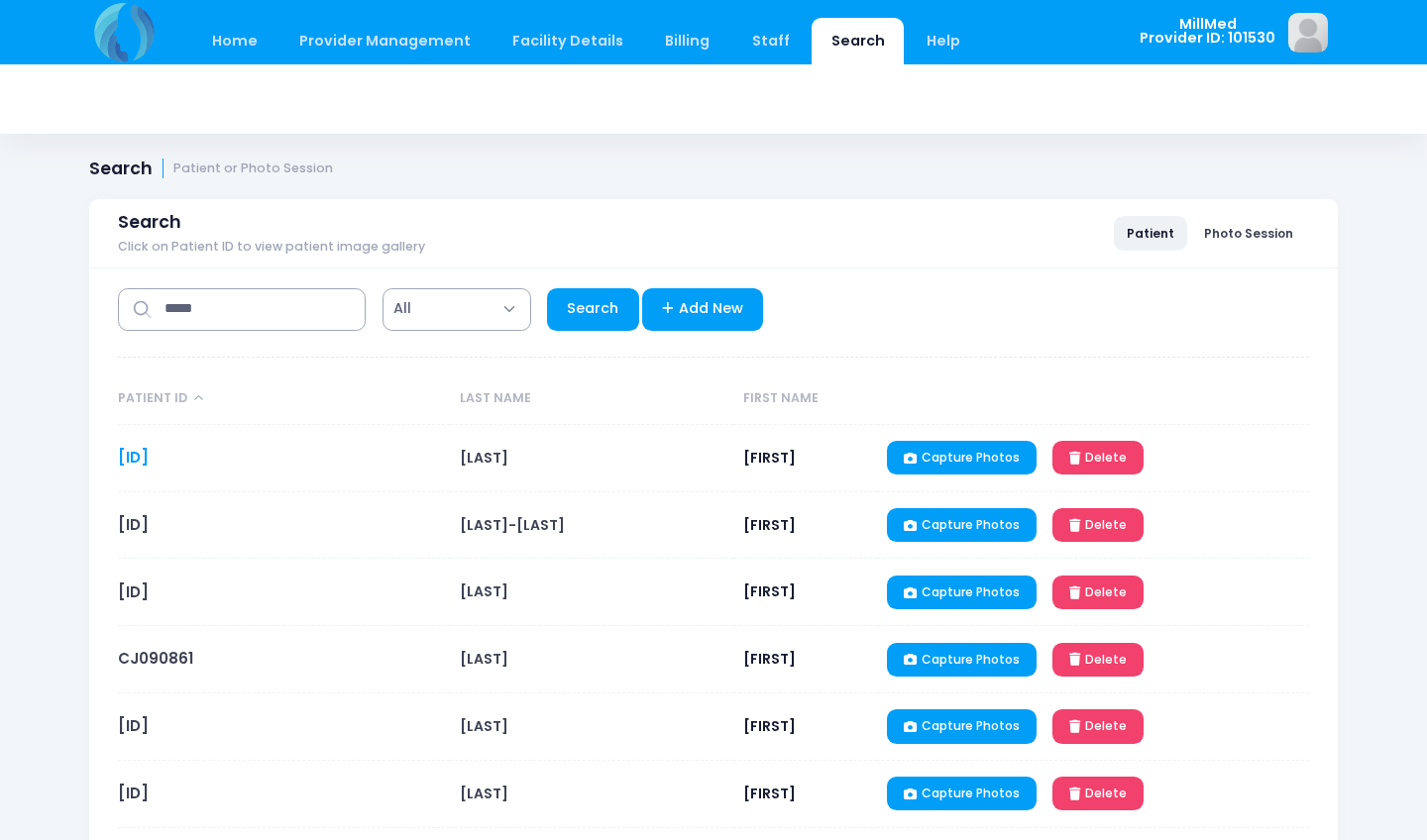 scroll, scrollTop: 336, scrollLeft: 0, axis: vertical 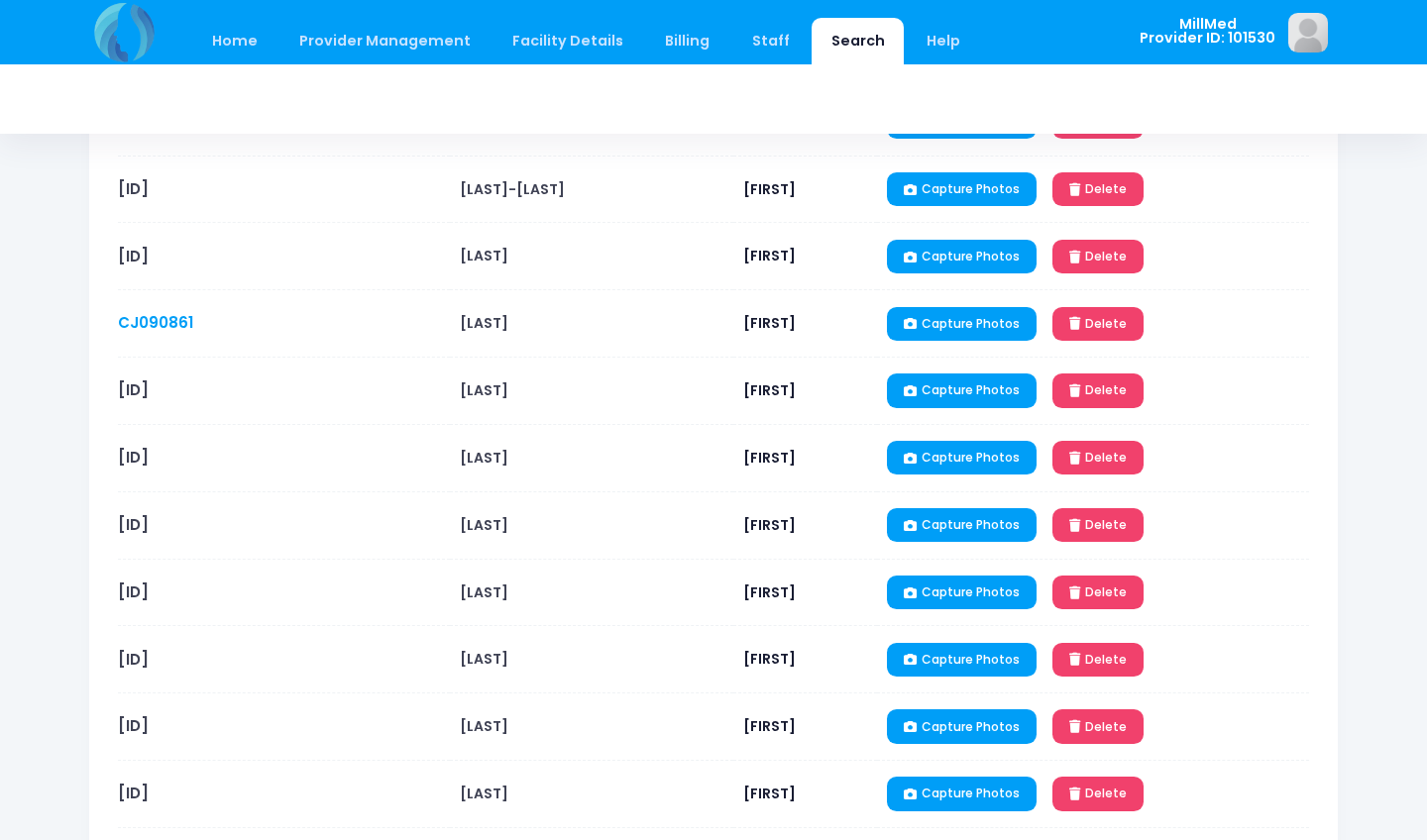 click on "CJ090861" at bounding box center [156, 322] 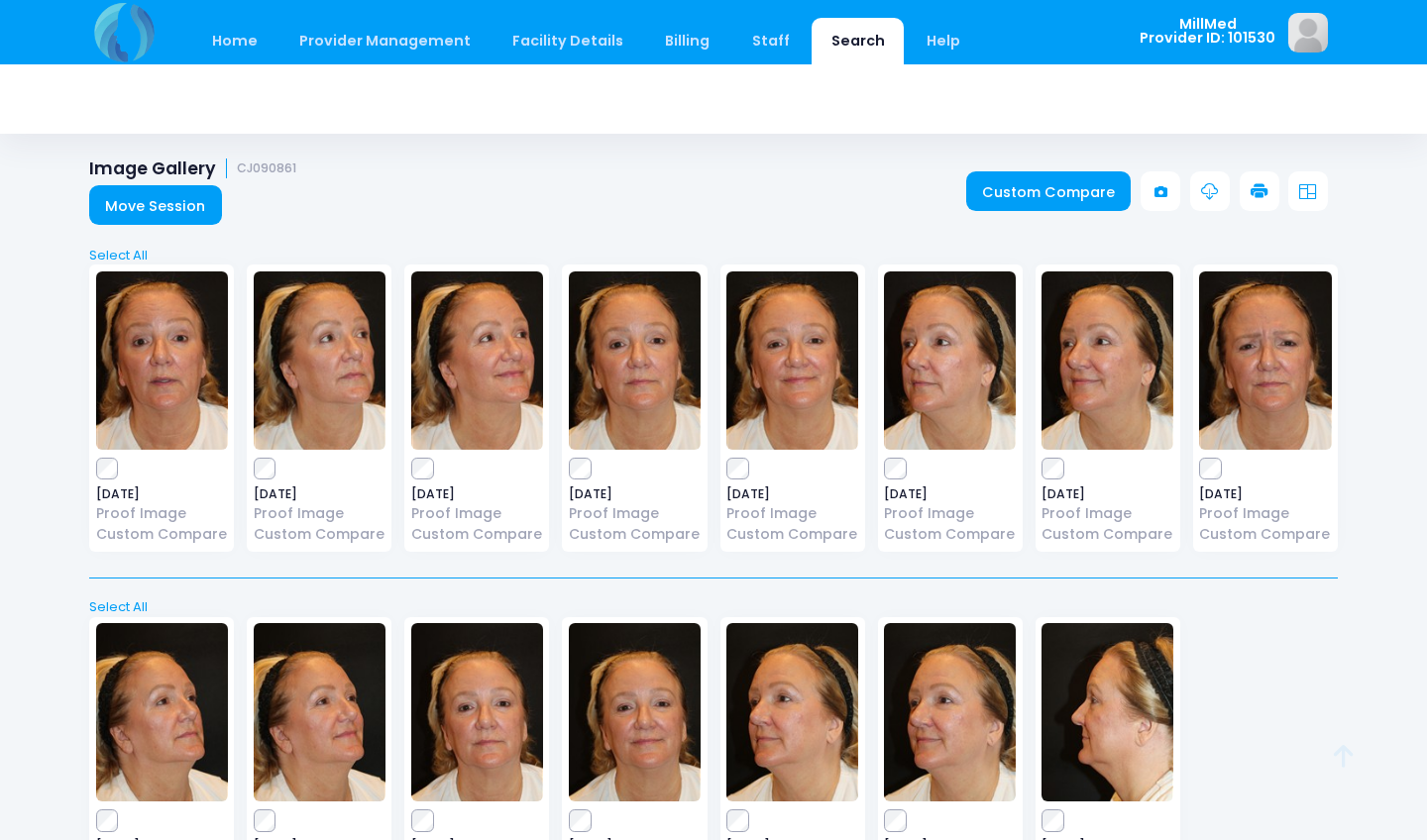 scroll, scrollTop: 0, scrollLeft: 0, axis: both 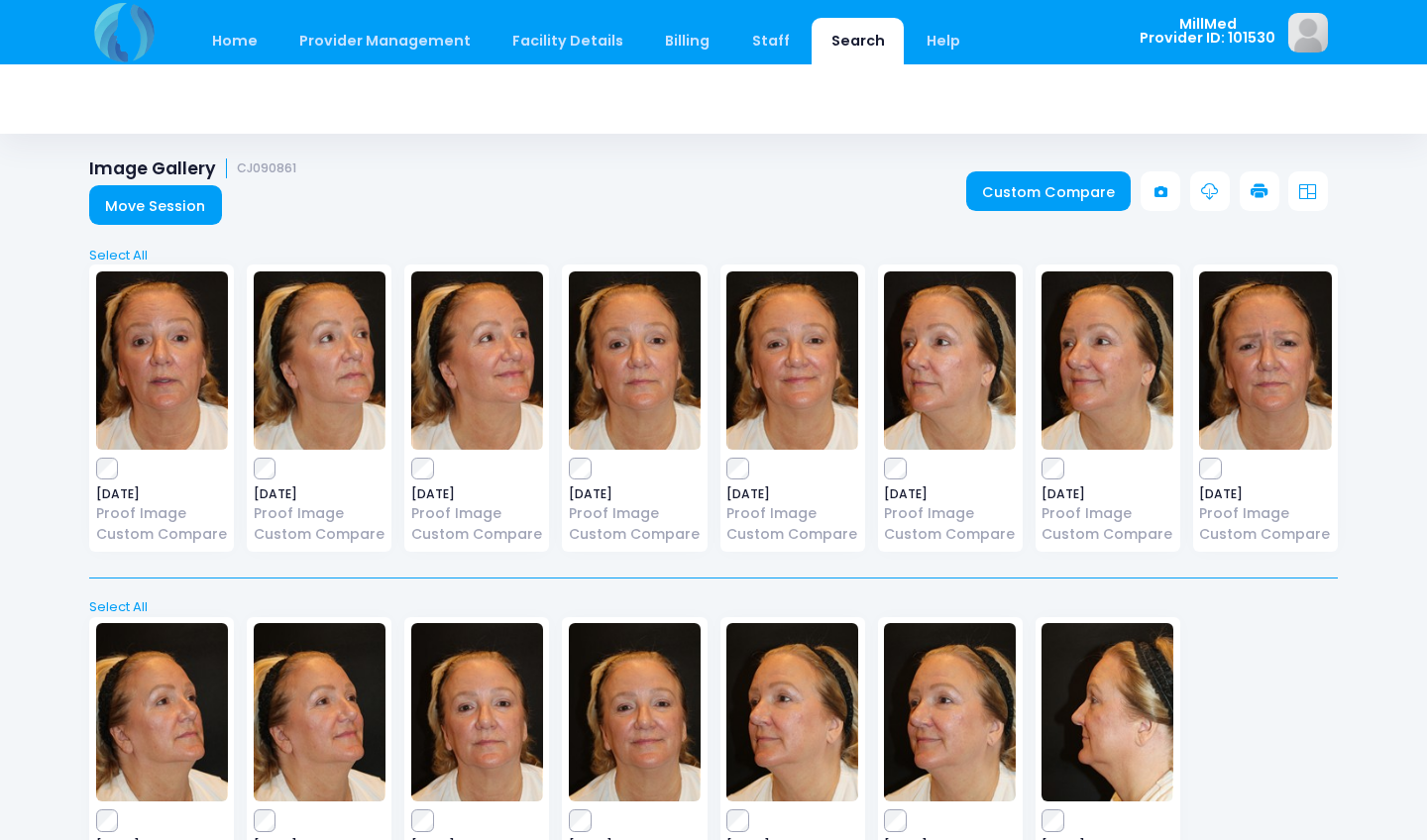 click on "Search" at bounding box center [857, 41] 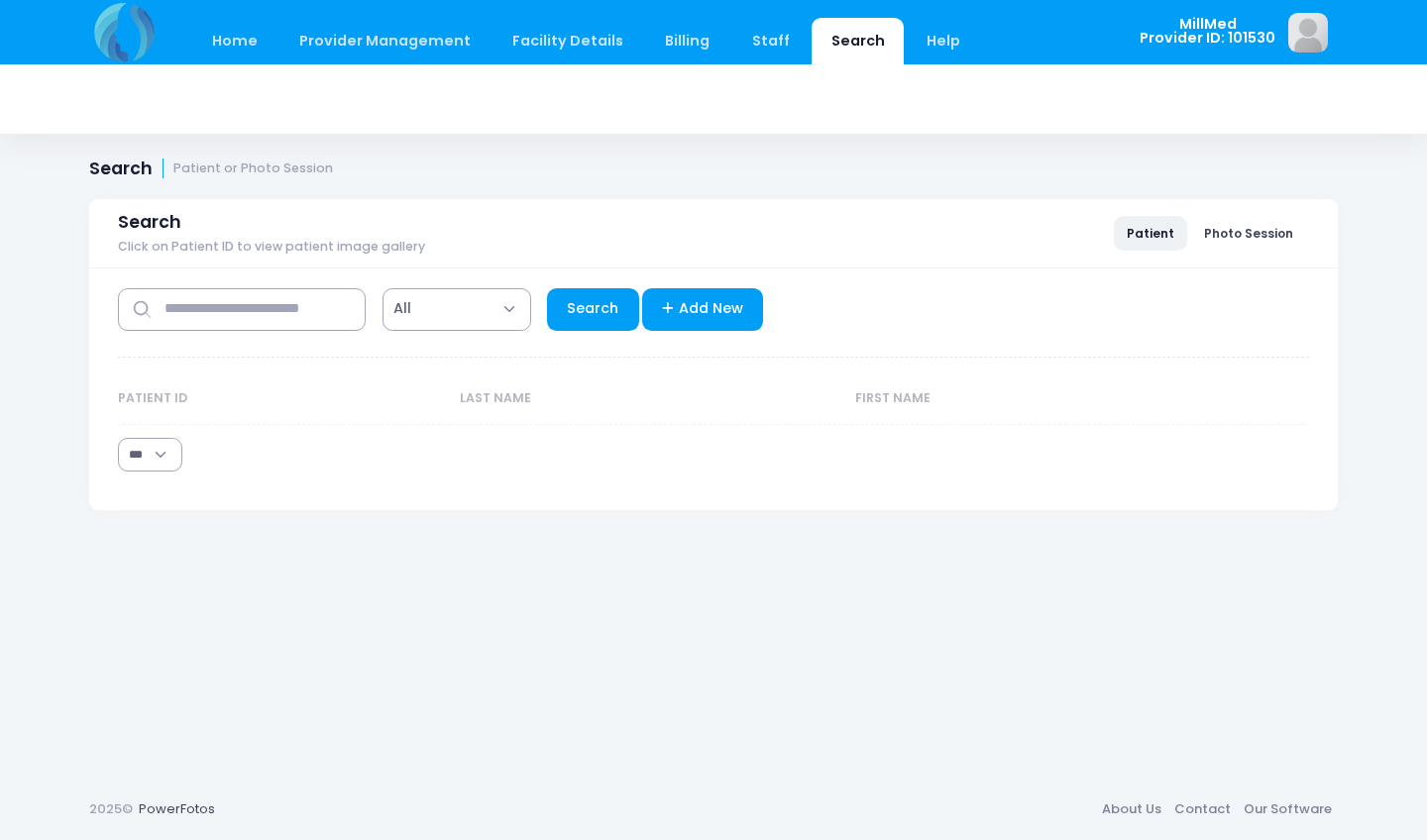select on "***" 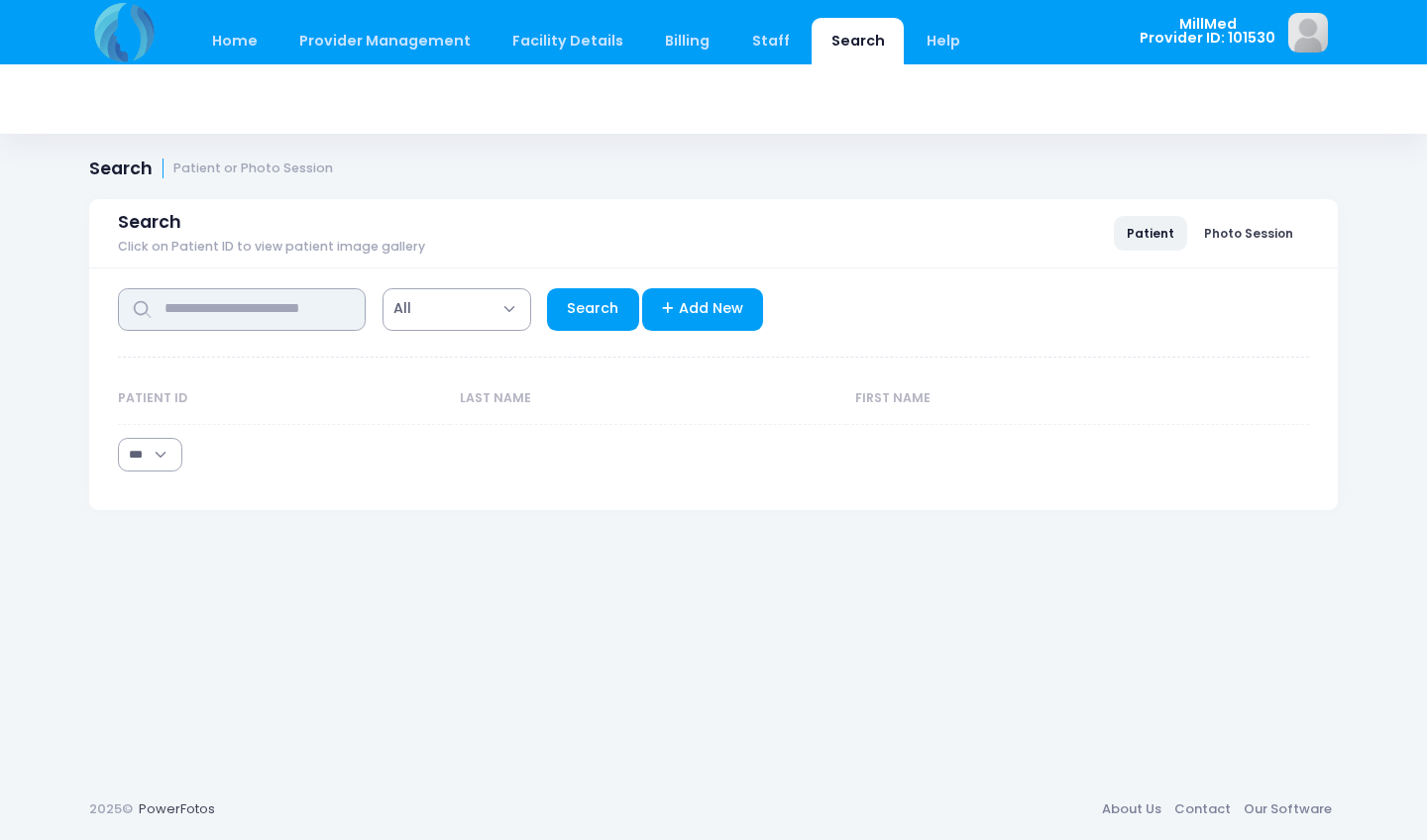 click at bounding box center [242, 309] 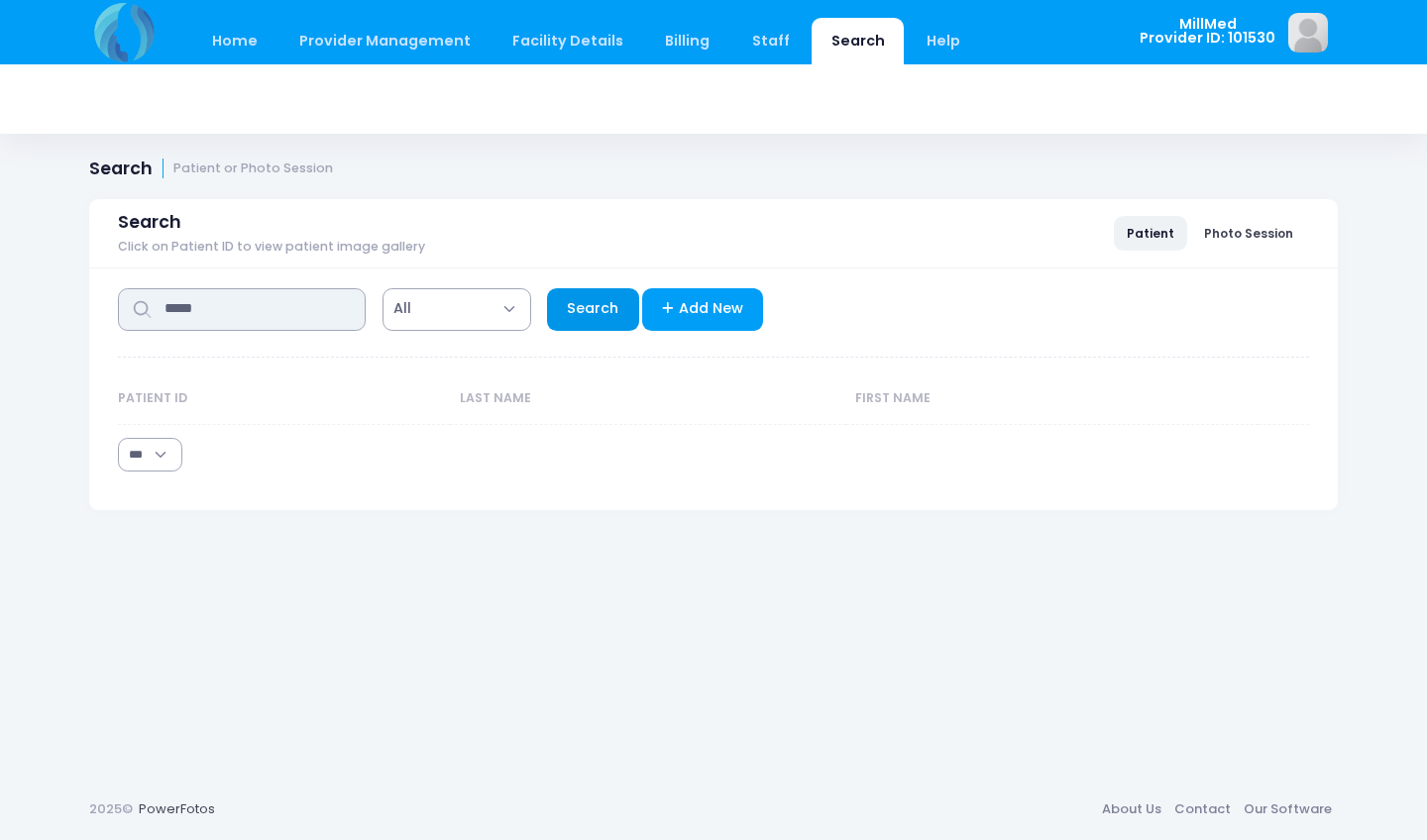 type on "*****" 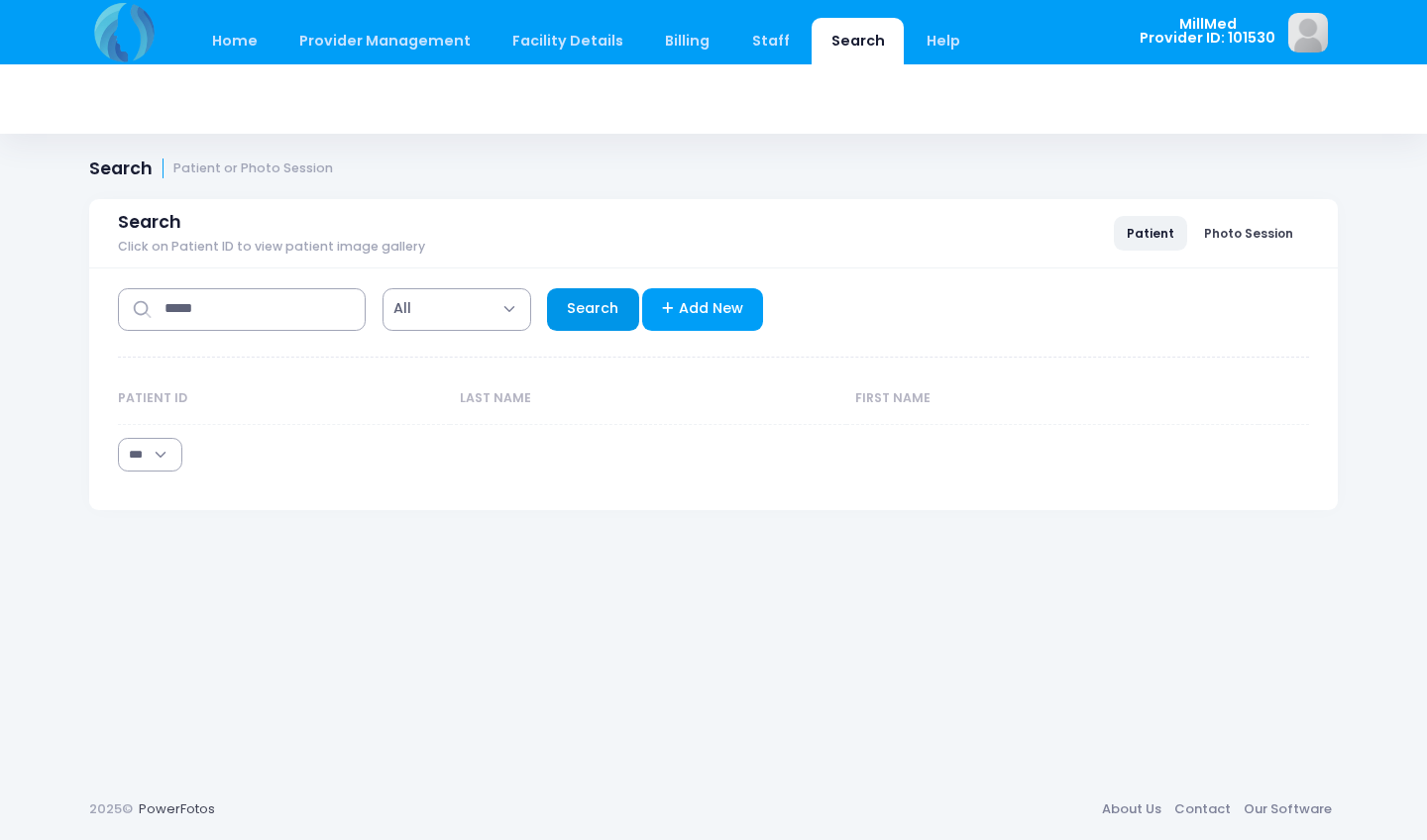 click on "Search" at bounding box center [593, 309] 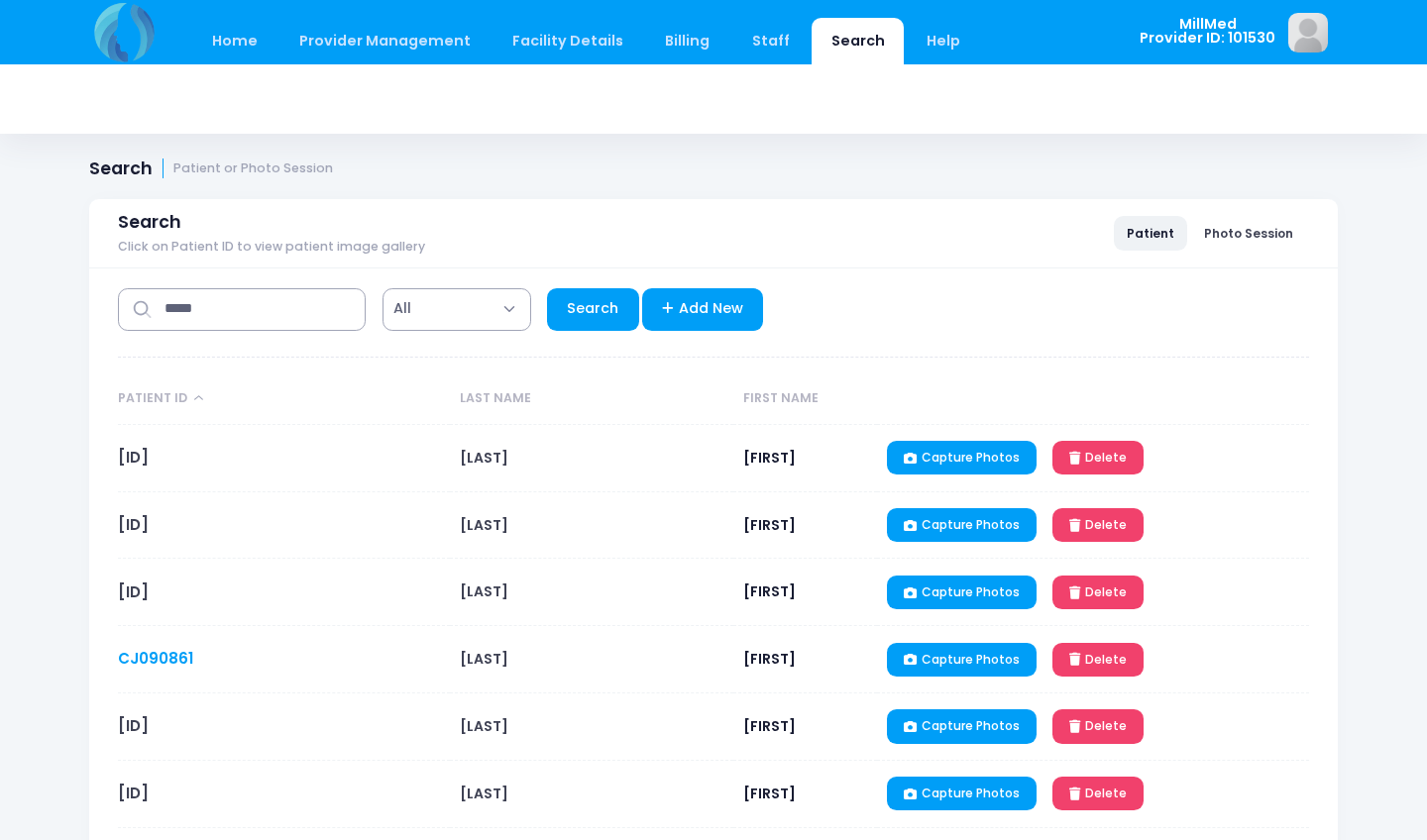 click on "CJ090861" at bounding box center (156, 658) 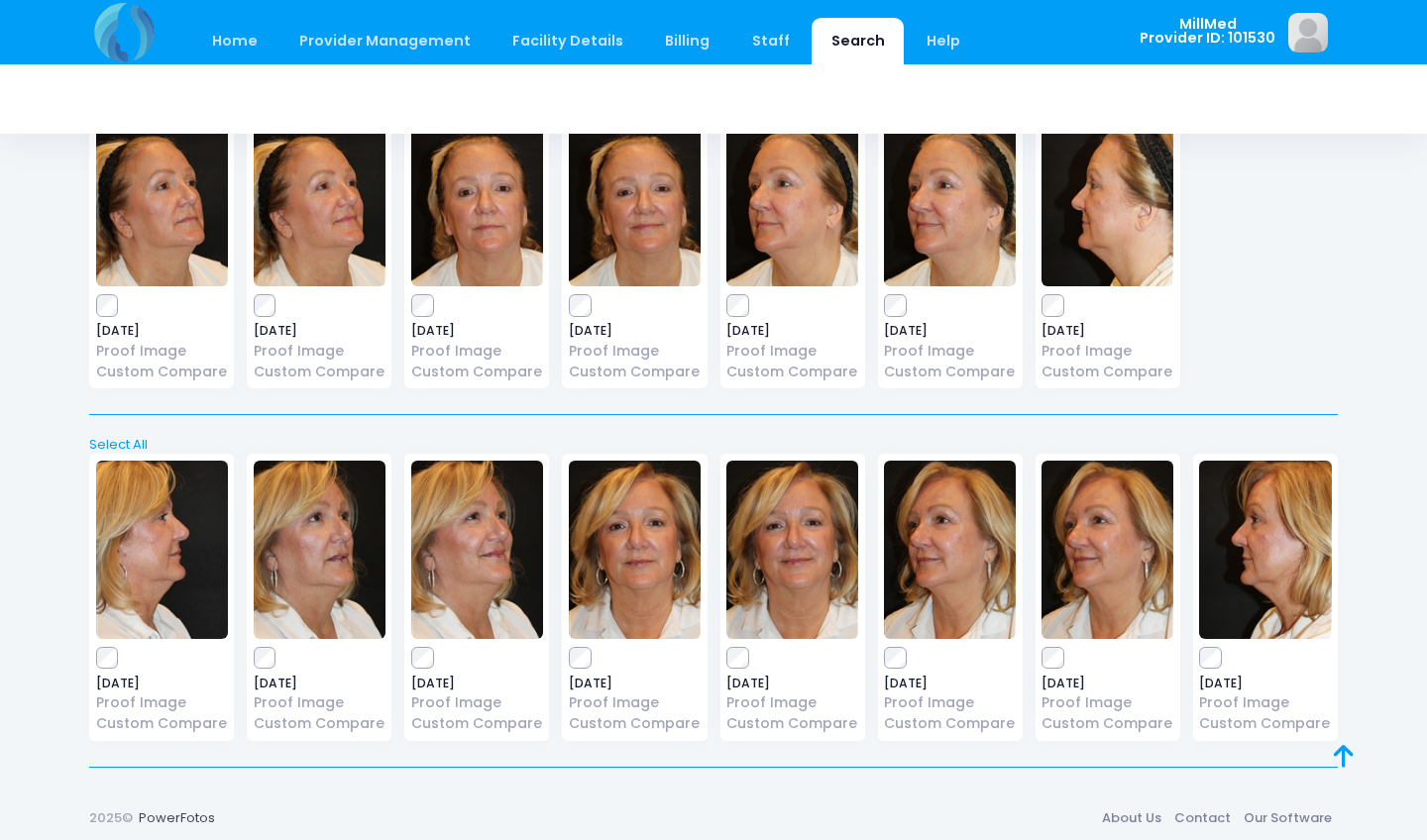 scroll, scrollTop: 514, scrollLeft: 0, axis: vertical 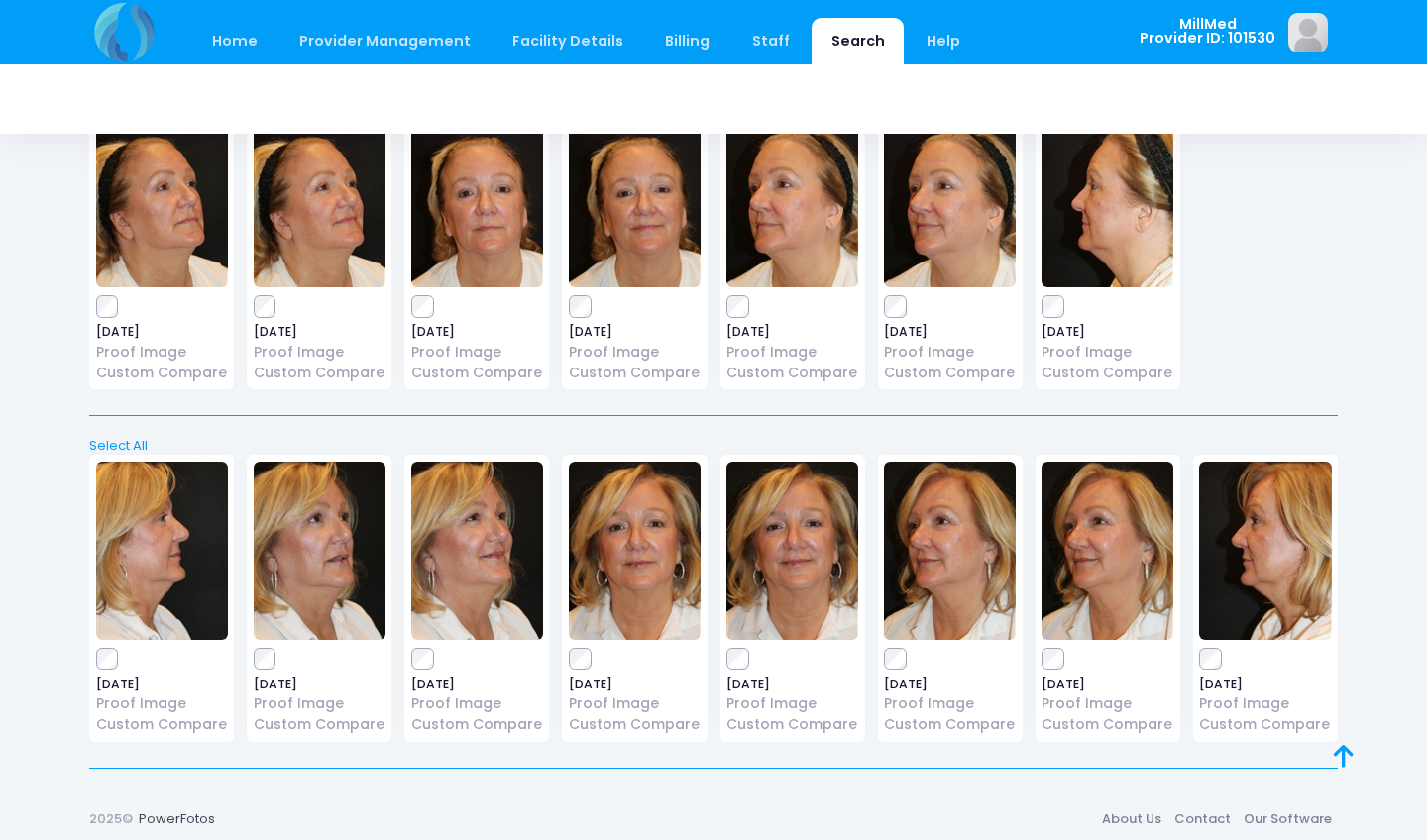 click at bounding box center (634, 198) 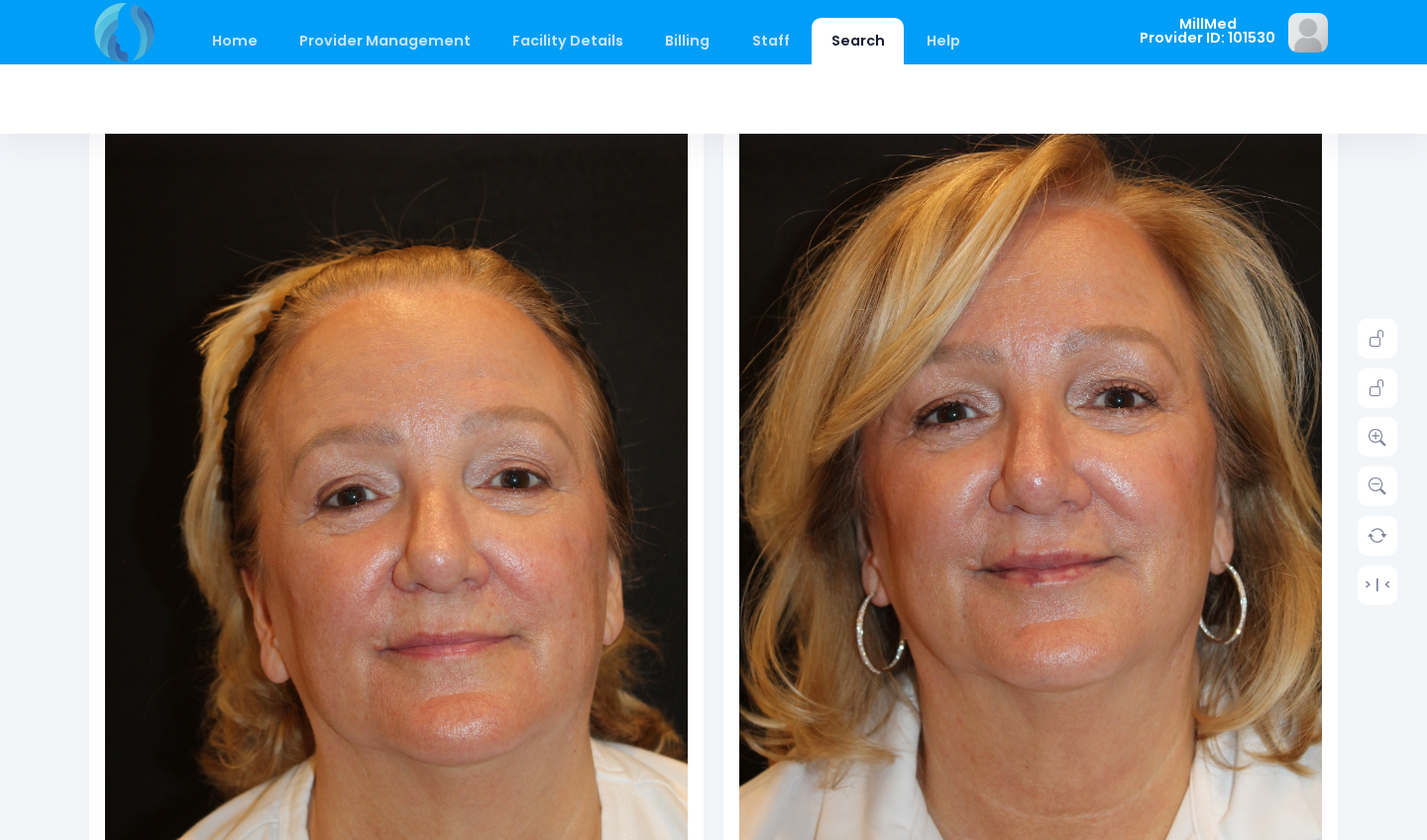 scroll, scrollTop: 235, scrollLeft: 0, axis: vertical 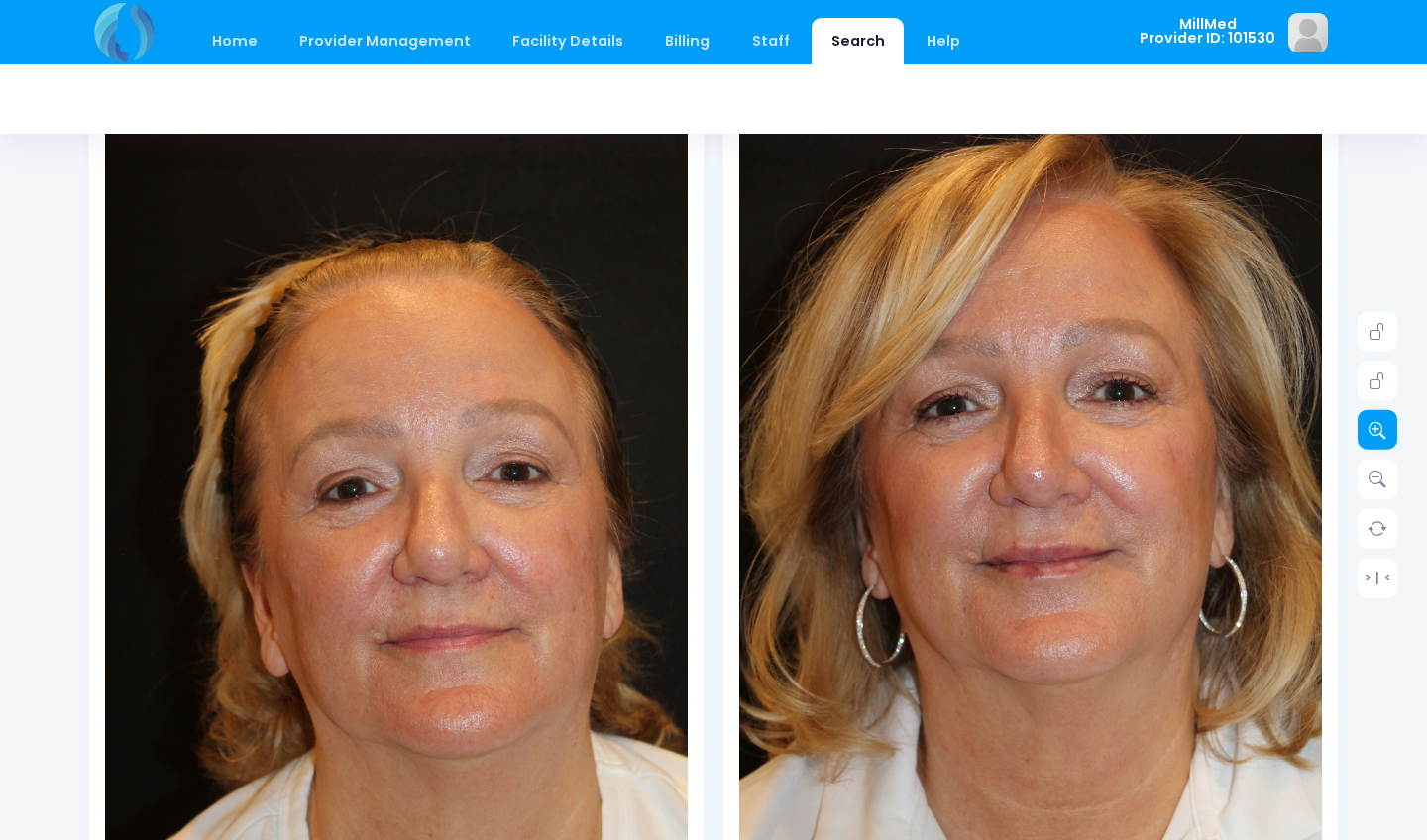 click at bounding box center (1377, 430) 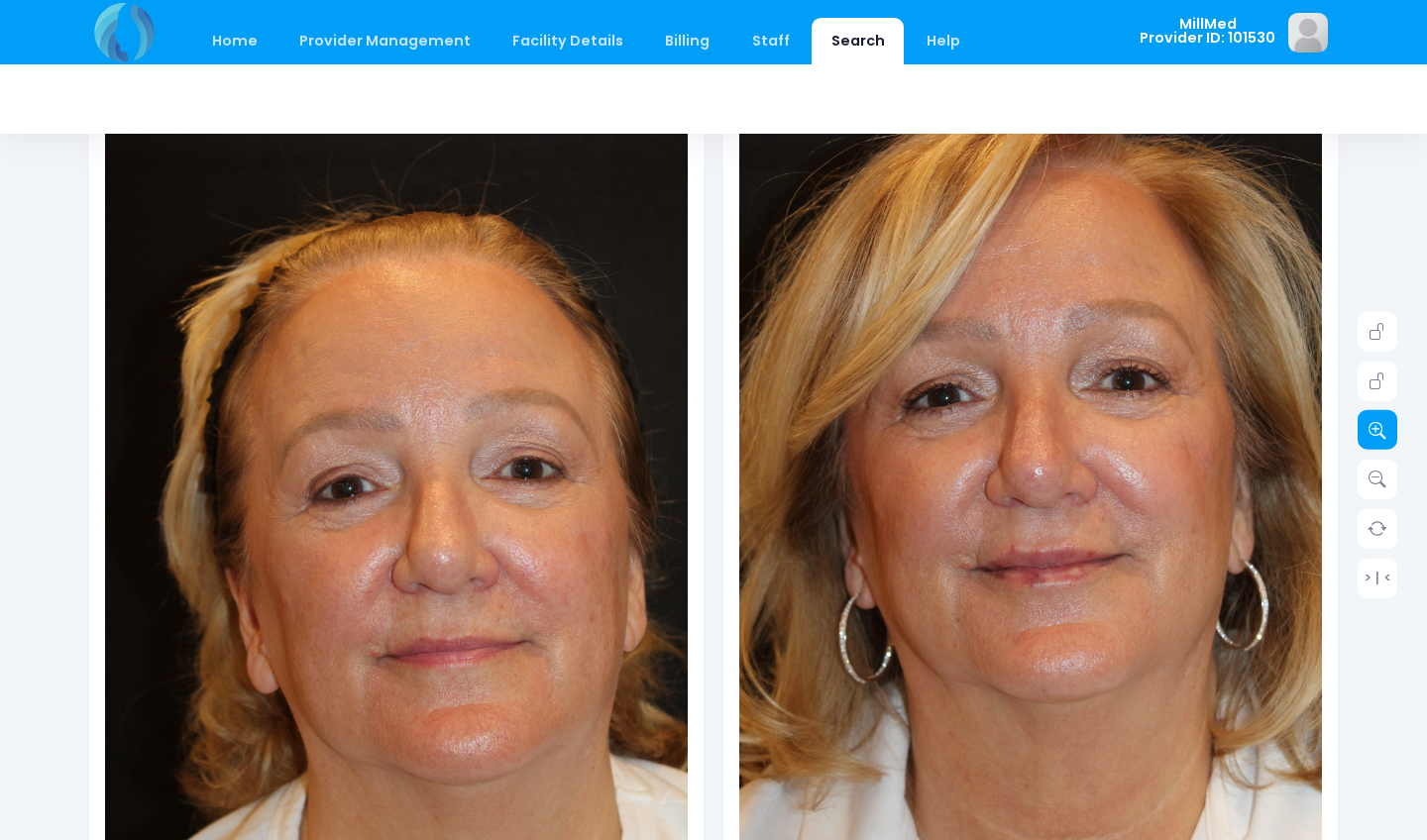 click at bounding box center (1377, 430) 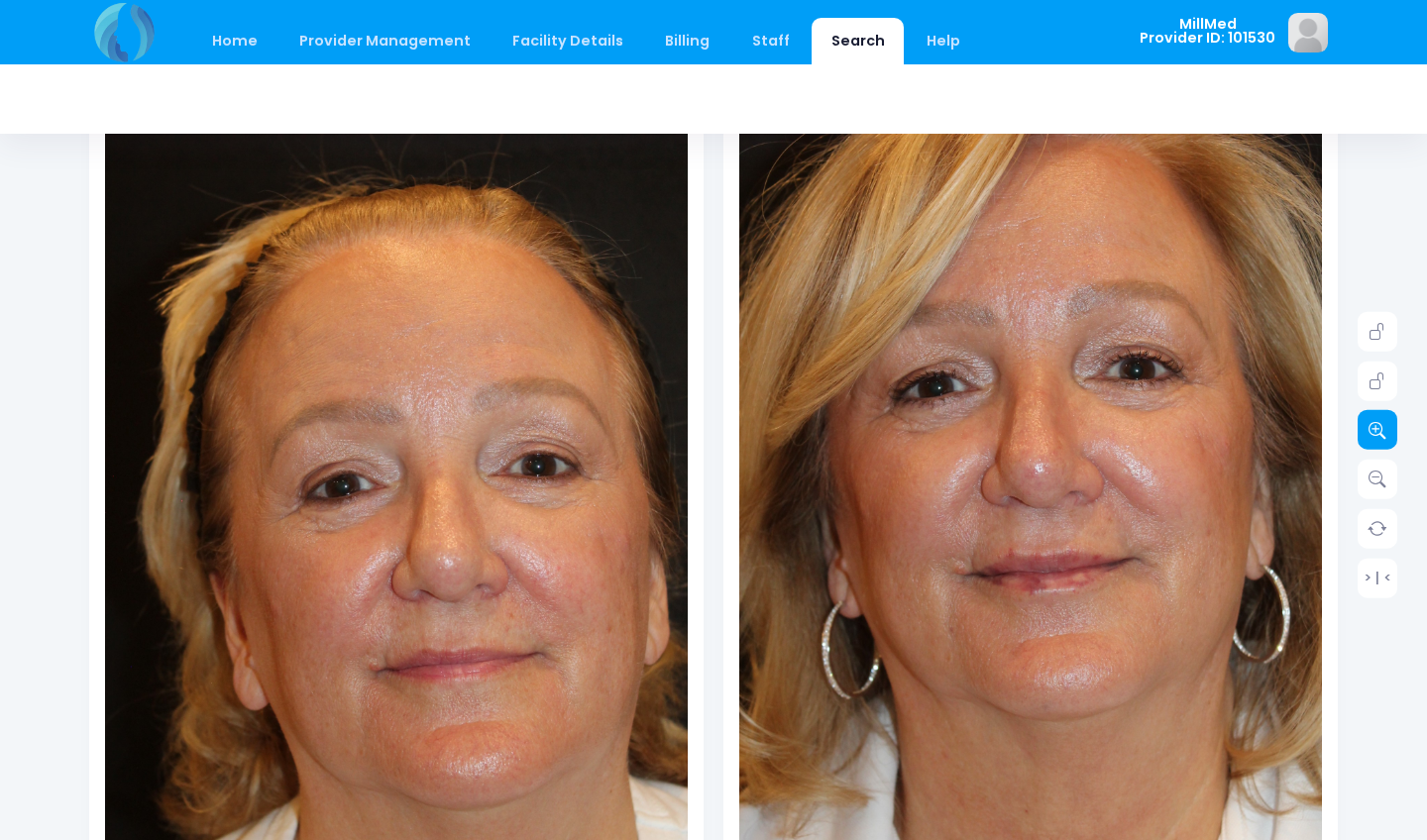 click at bounding box center (1377, 430) 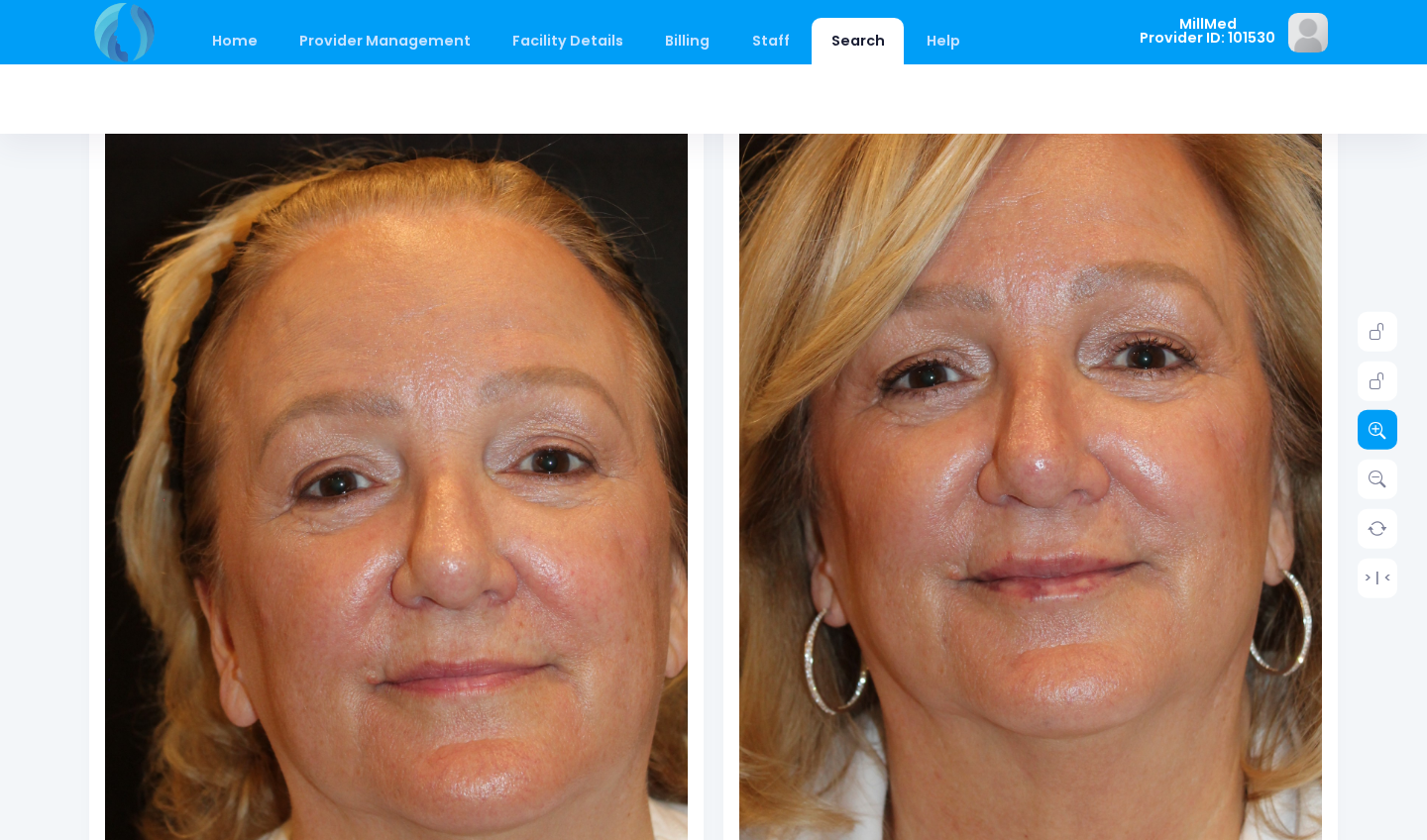 click at bounding box center (1377, 430) 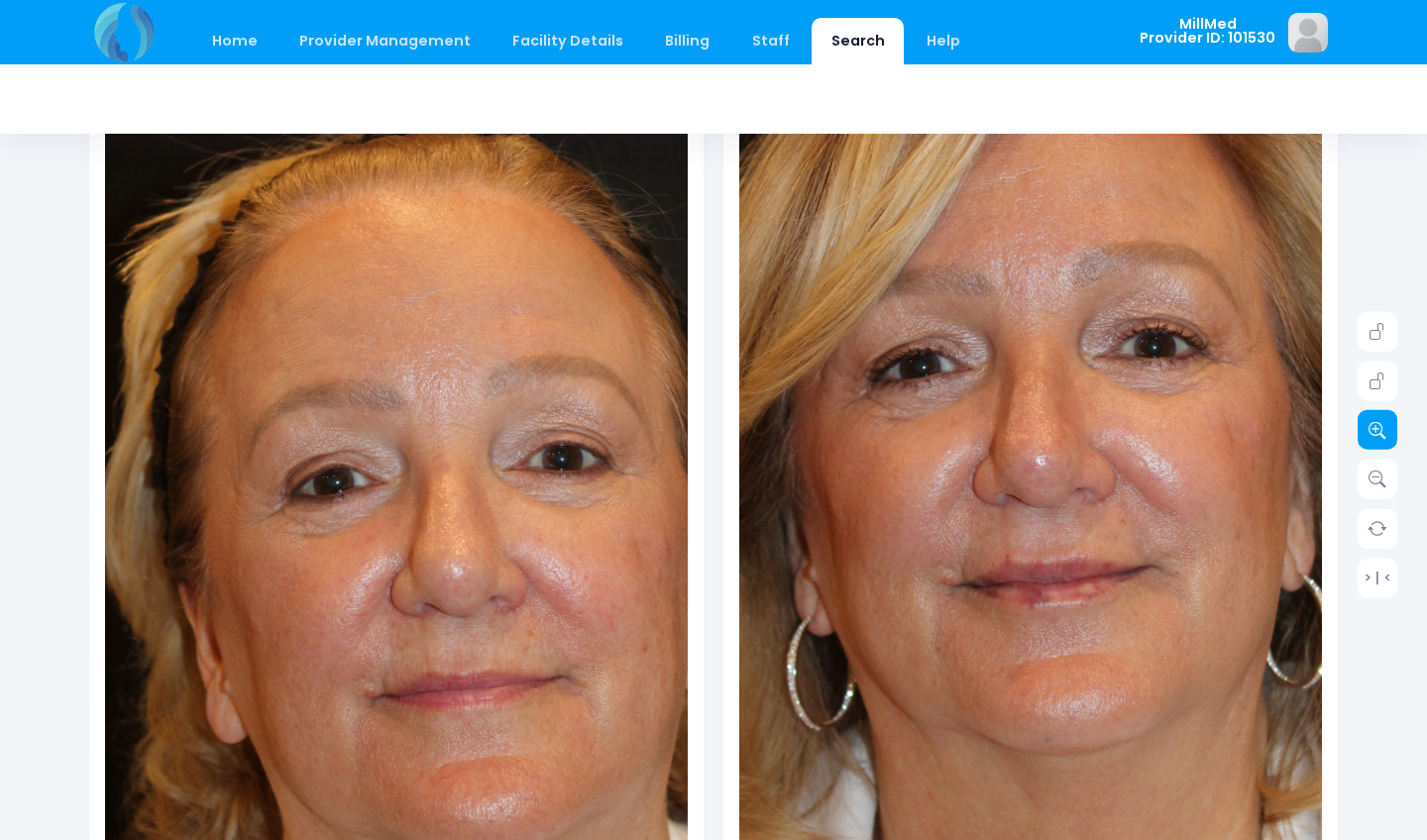 click at bounding box center (1377, 430) 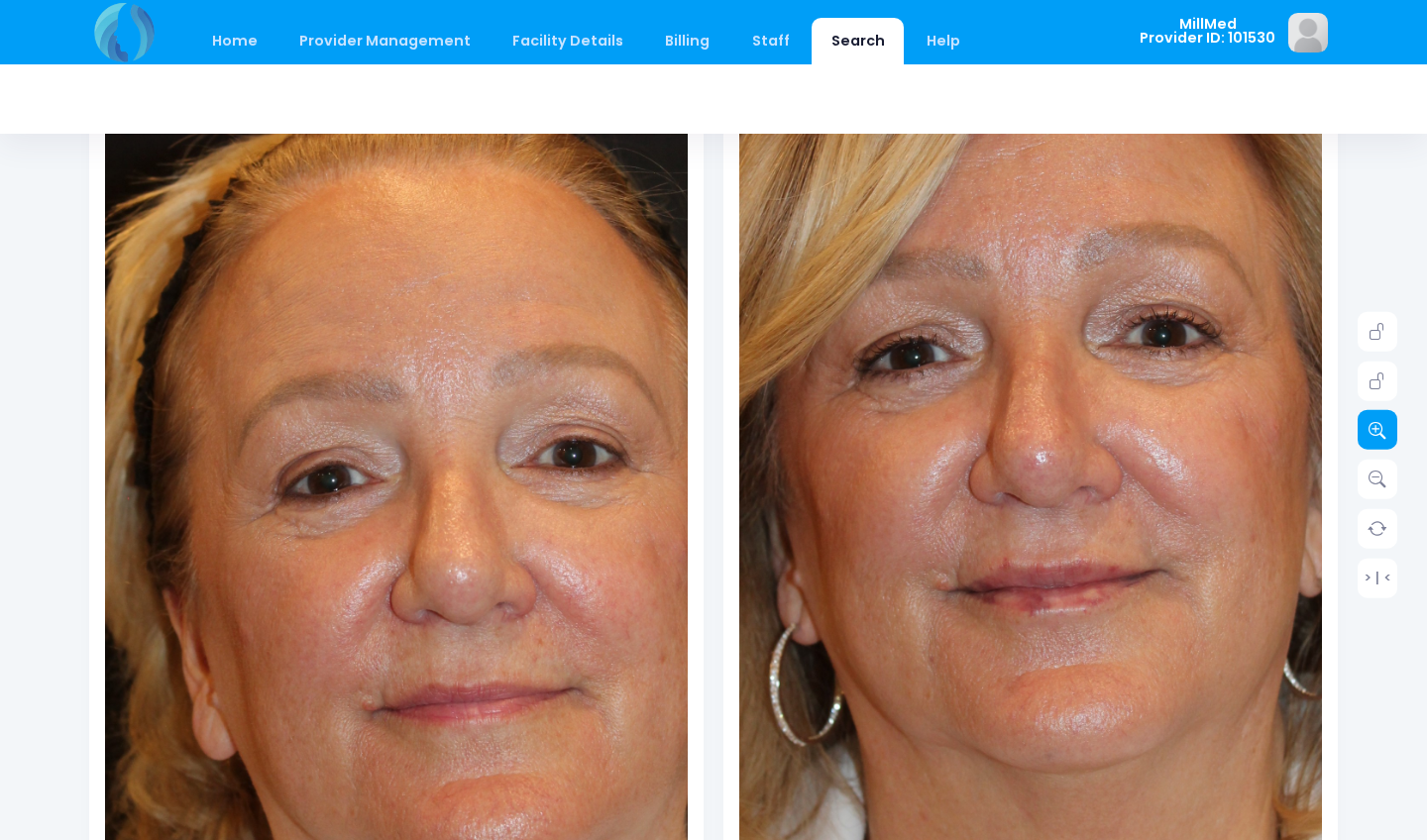 click at bounding box center [1377, 430] 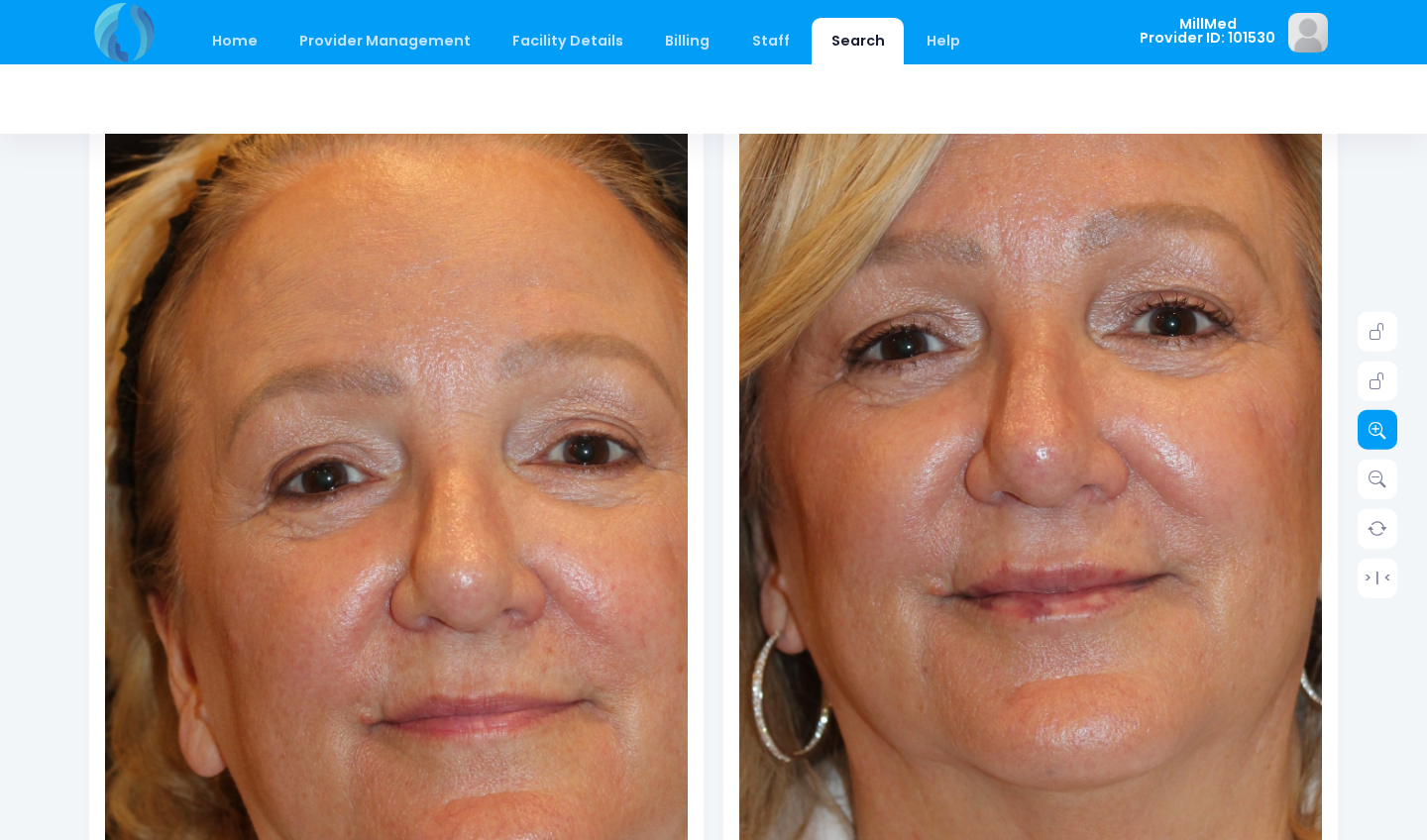 click at bounding box center (1377, 430) 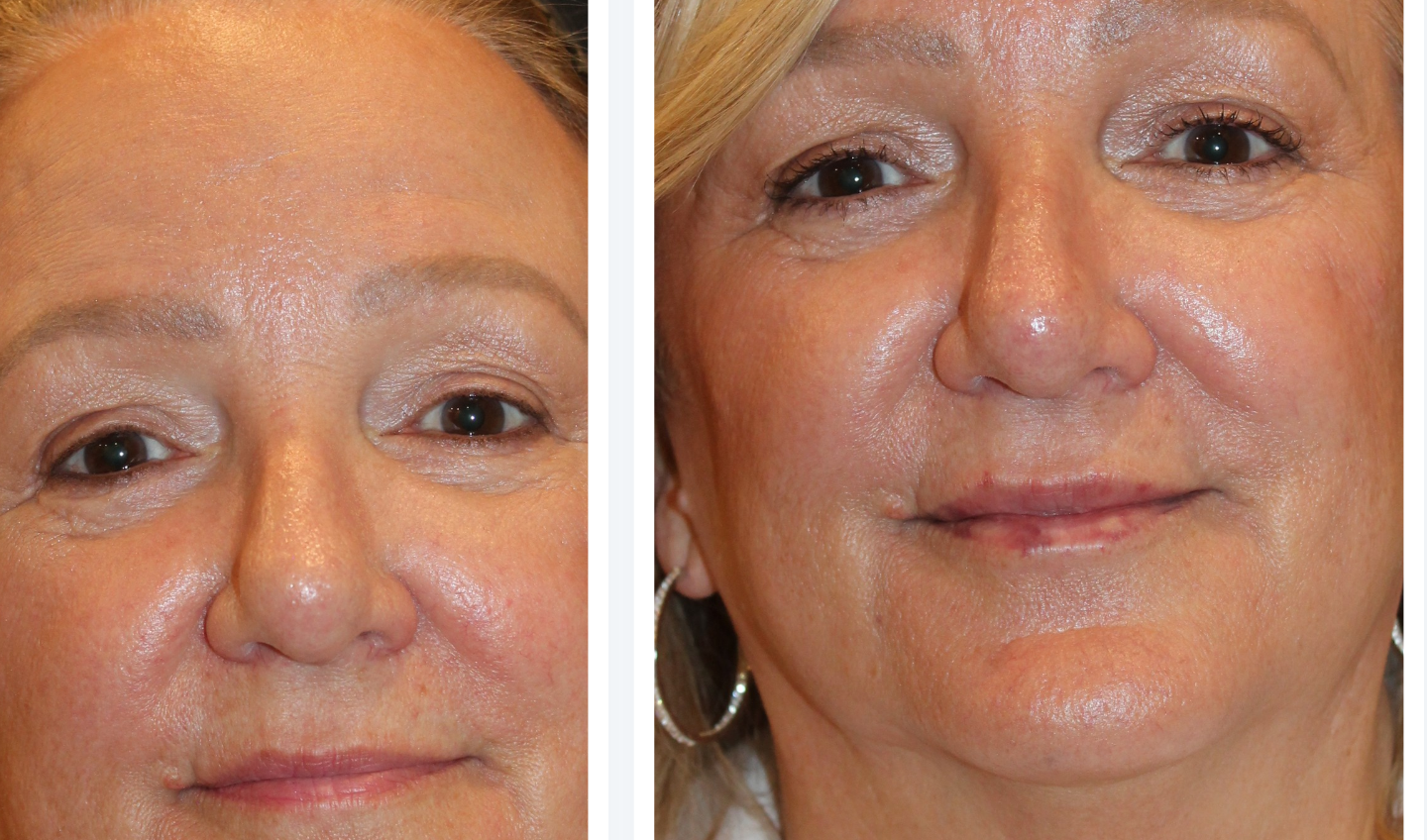 scroll, scrollTop: 235, scrollLeft: 0, axis: vertical 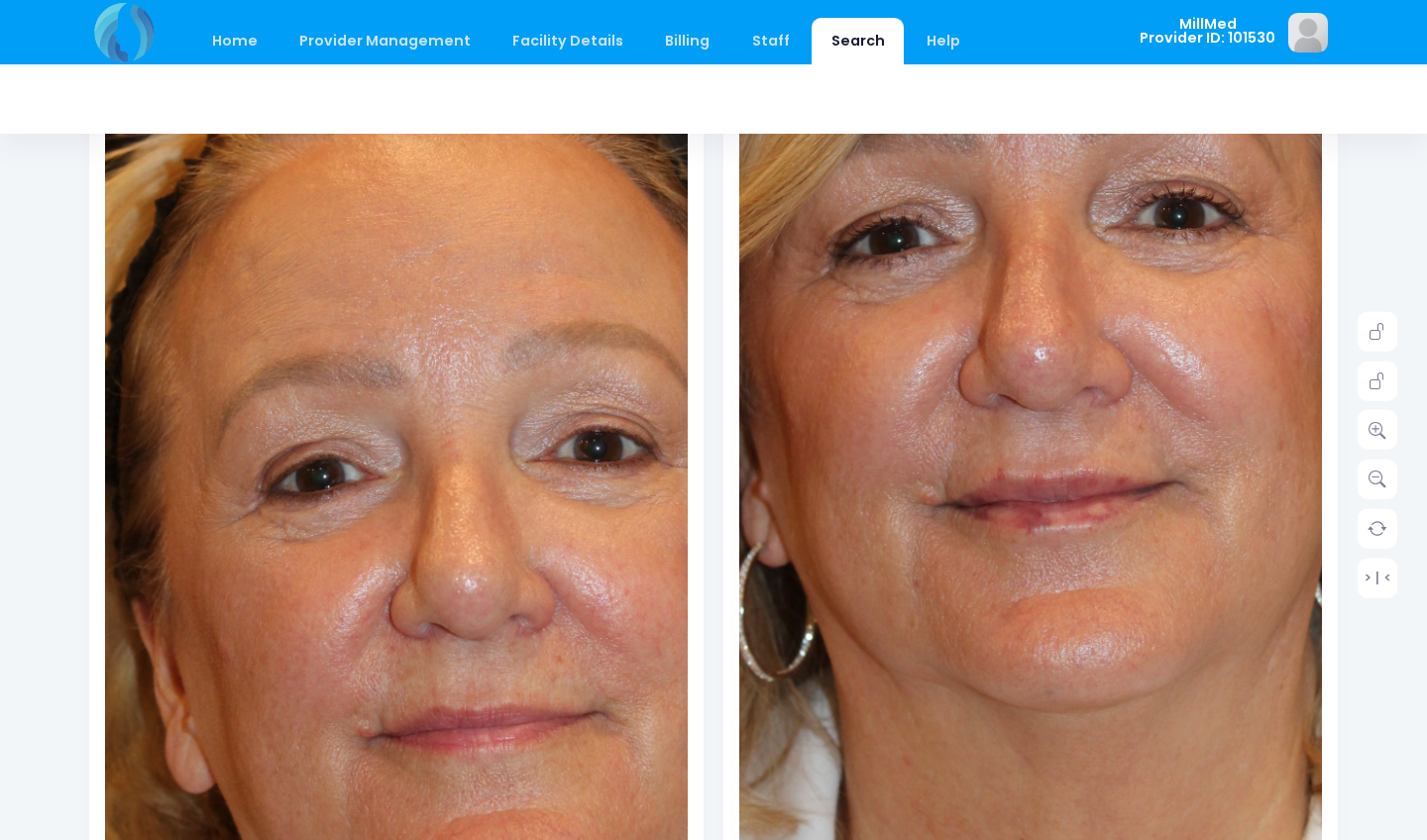 click at bounding box center (1028, 414) 